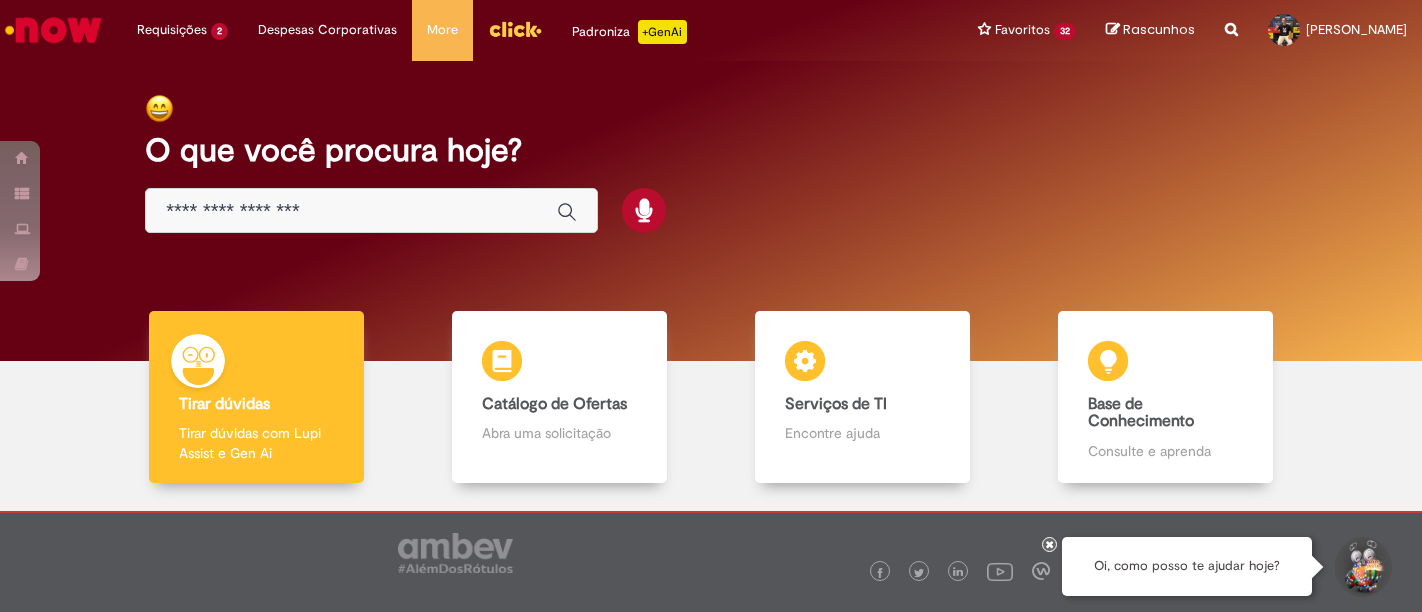scroll, scrollTop: 0, scrollLeft: 0, axis: both 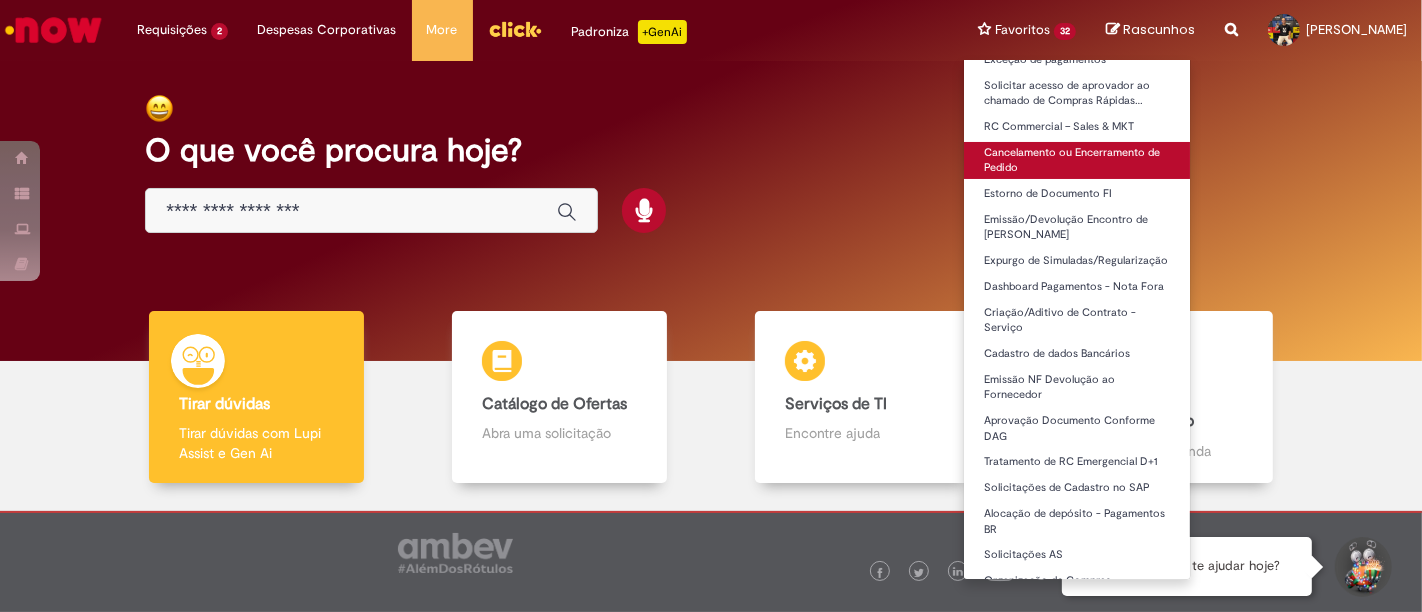 click on "Cancelamento ou Encerramento de Pedido" at bounding box center [1077, 160] 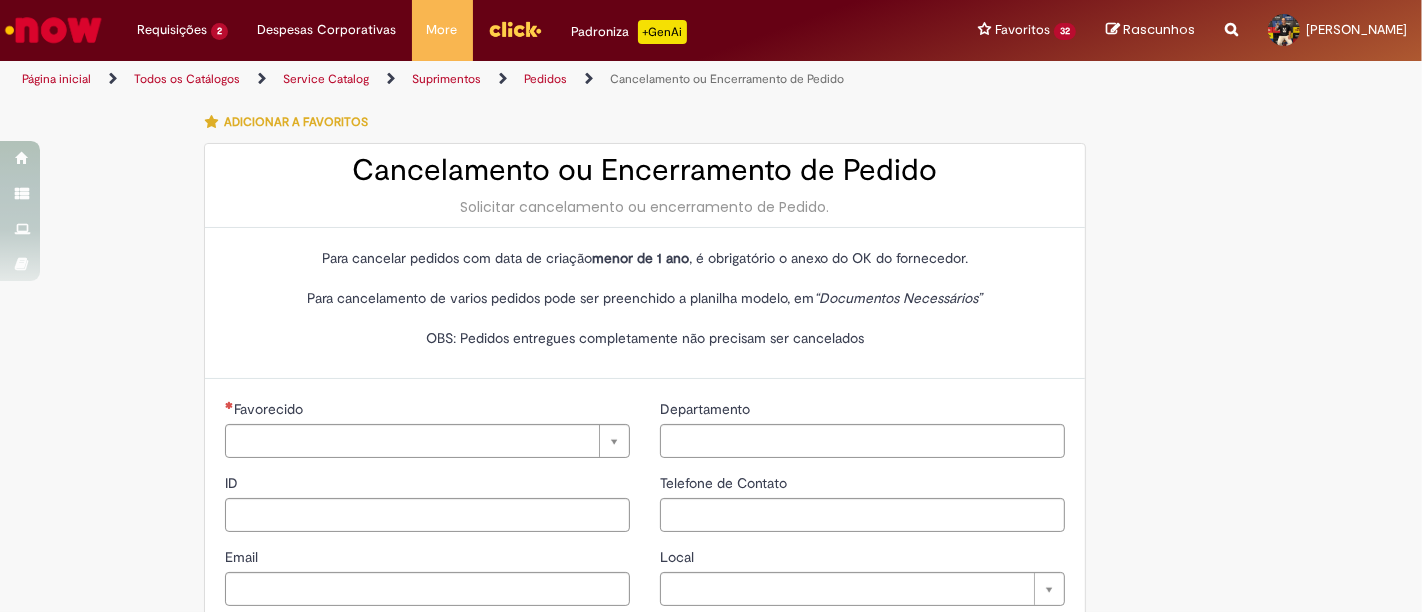 type on "********" 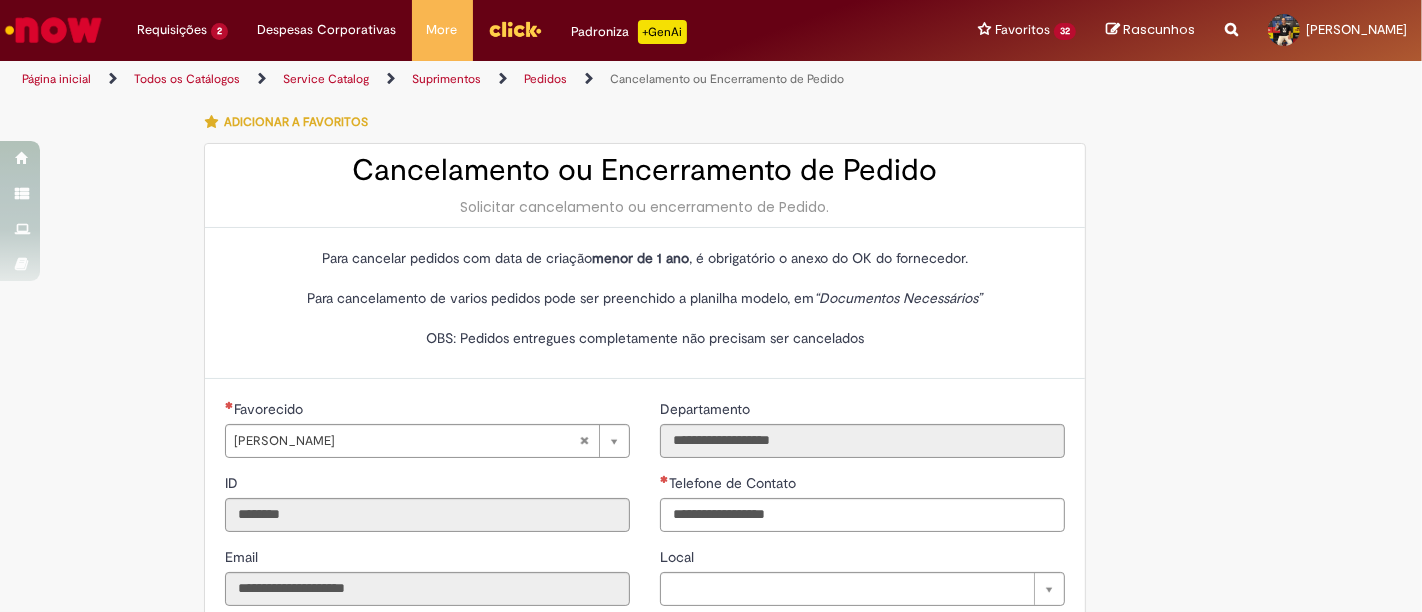 type on "**********" 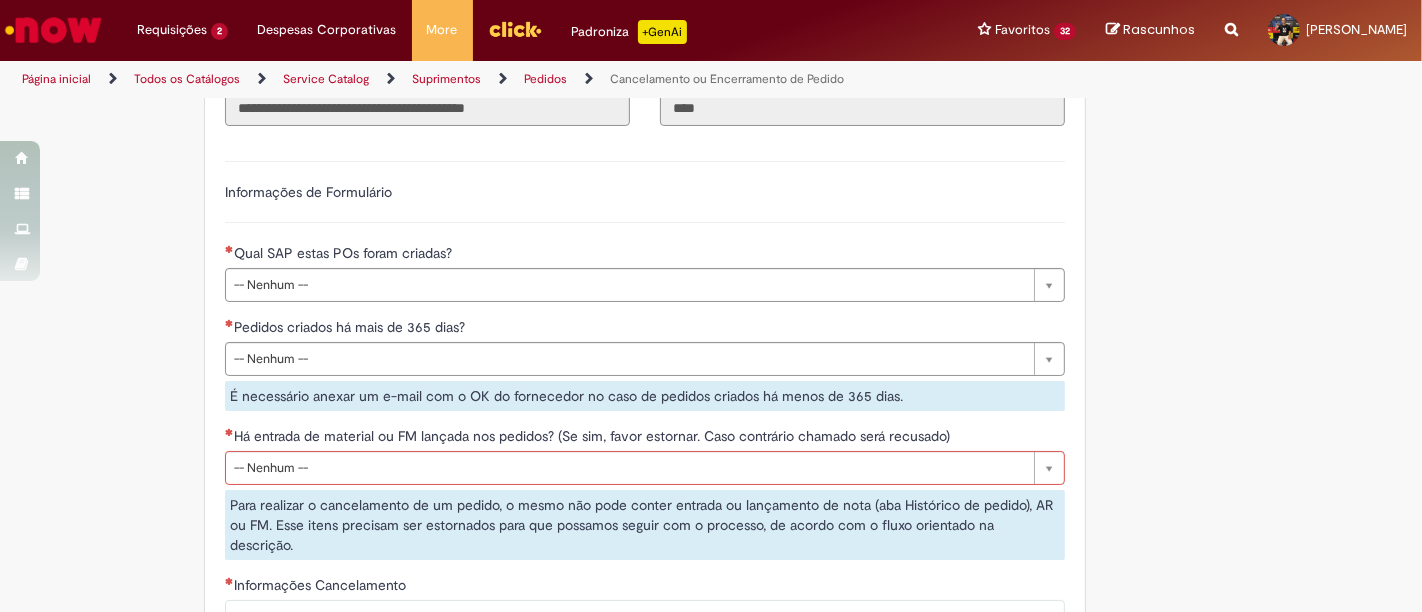 scroll, scrollTop: 555, scrollLeft: 0, axis: vertical 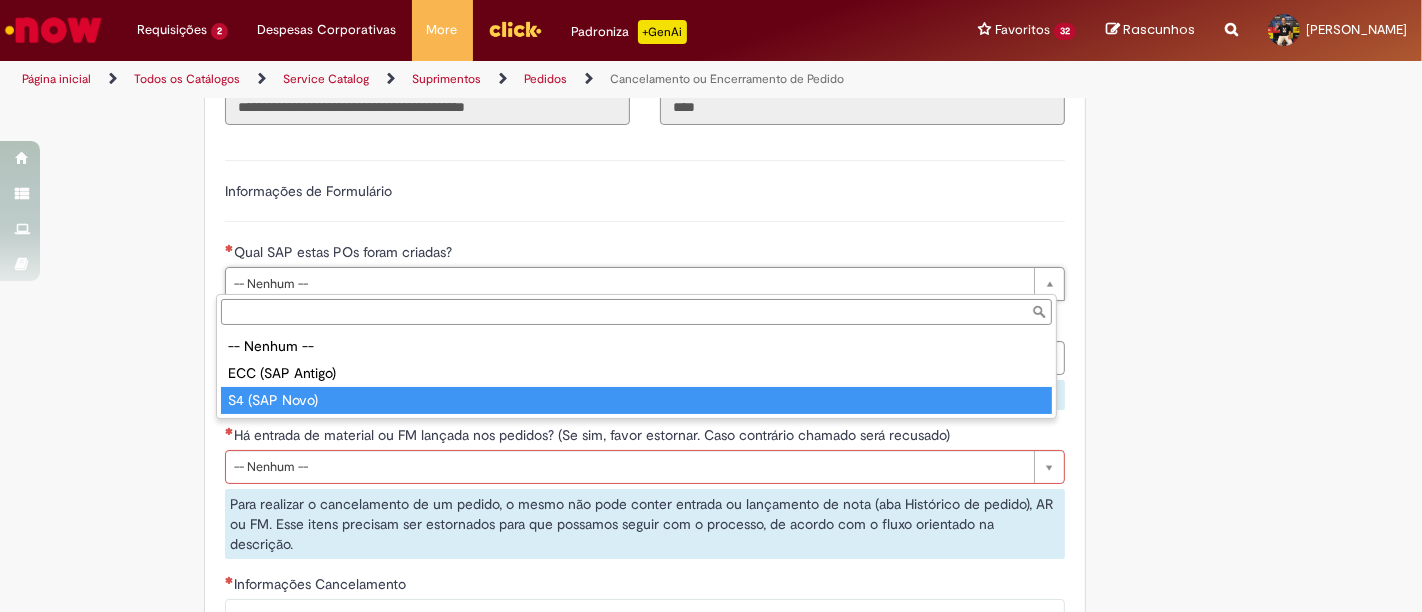 type on "**********" 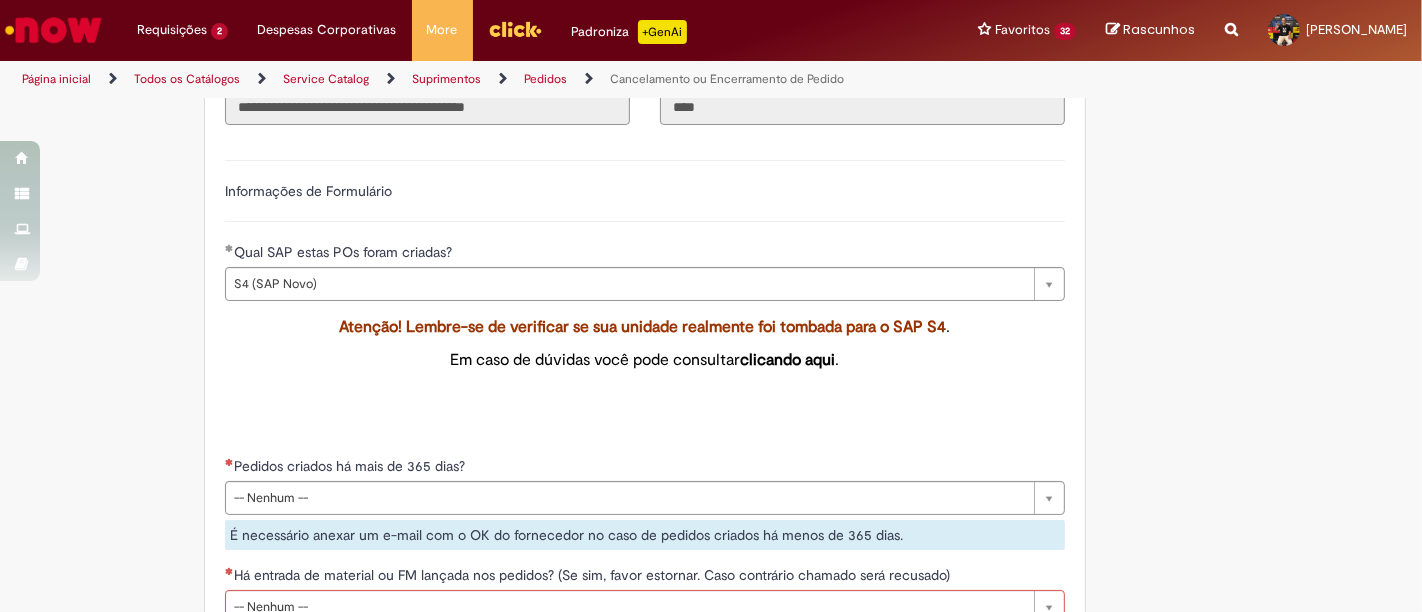 click on "Atenção! Lembre-se de verificar se sua unidade realmente foi tombada para o SAP S4 .
Em caso de dúvidas você pode consultar  clicando aqui ." at bounding box center [645, 374] 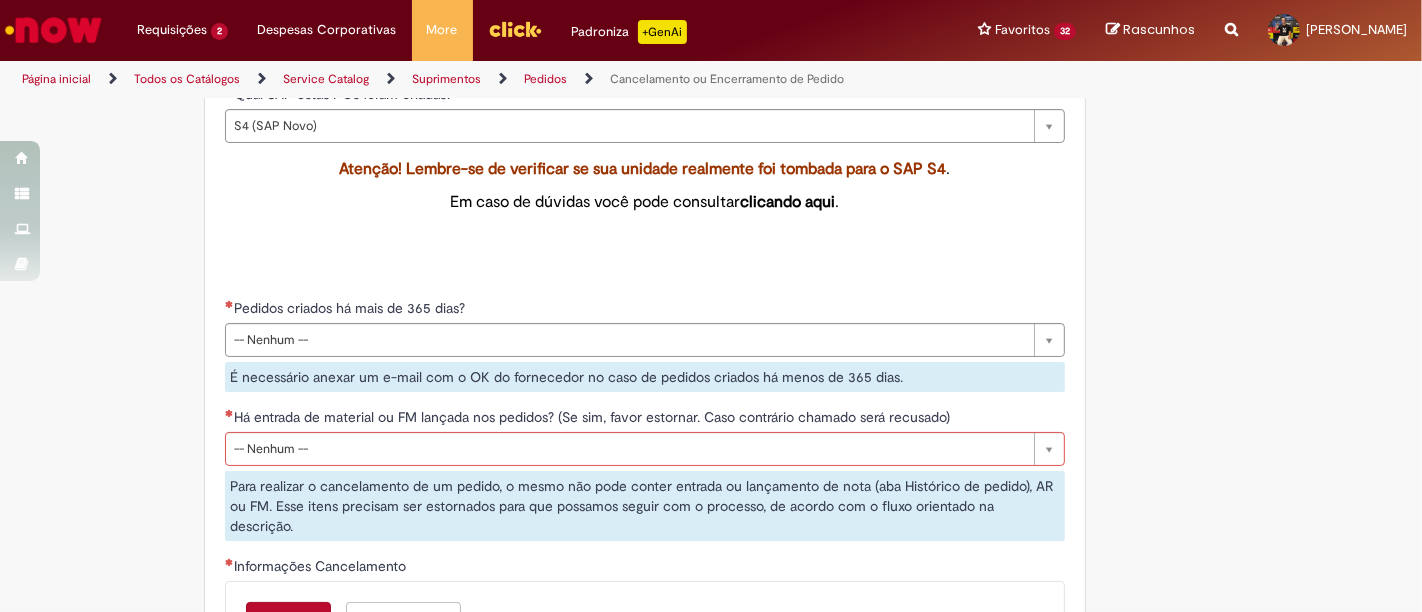 scroll, scrollTop: 722, scrollLeft: 0, axis: vertical 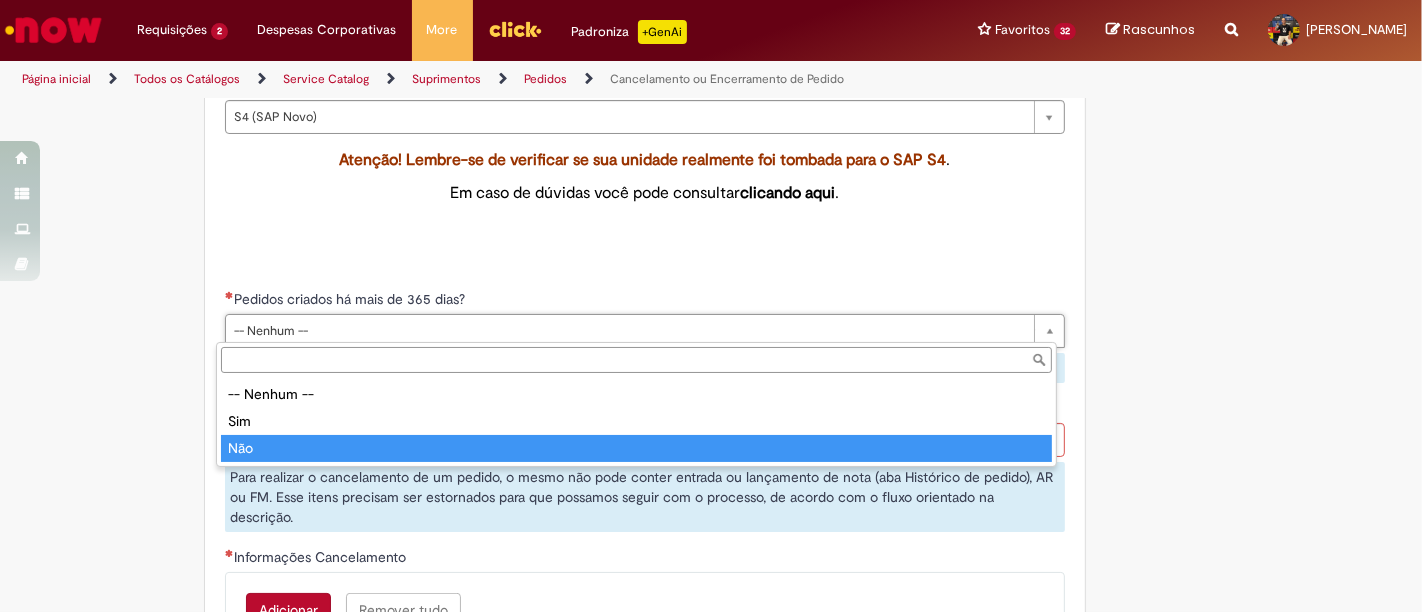 type on "***" 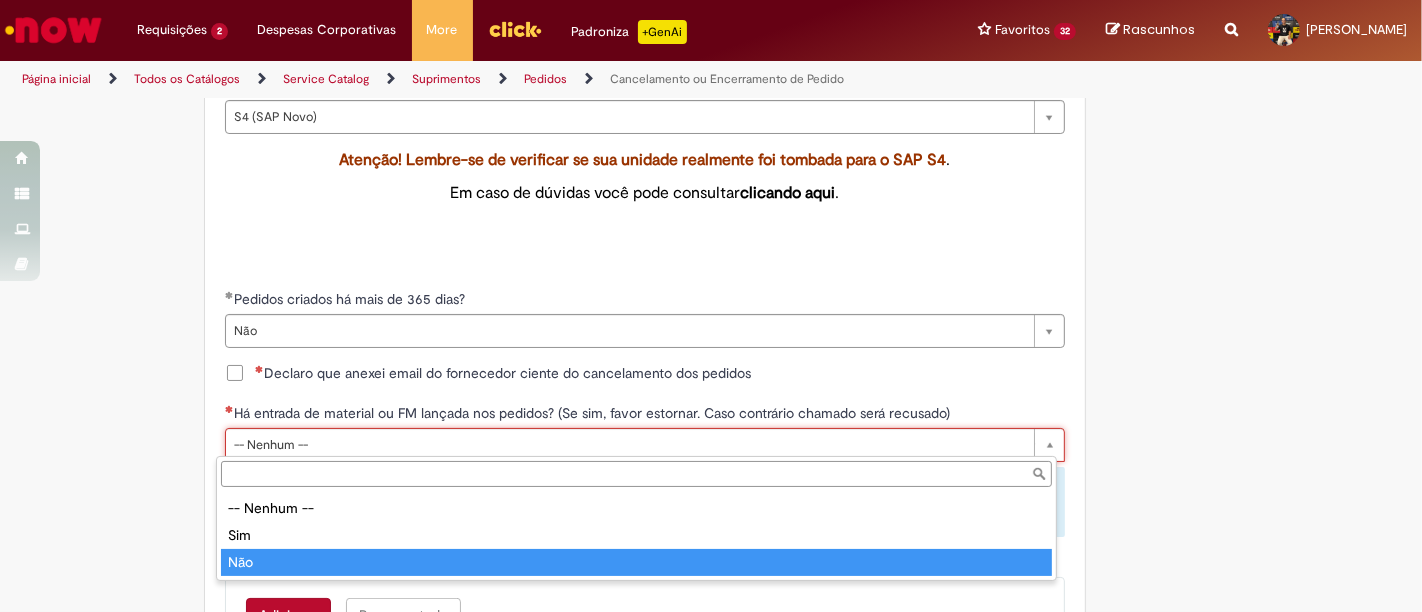 type on "***" 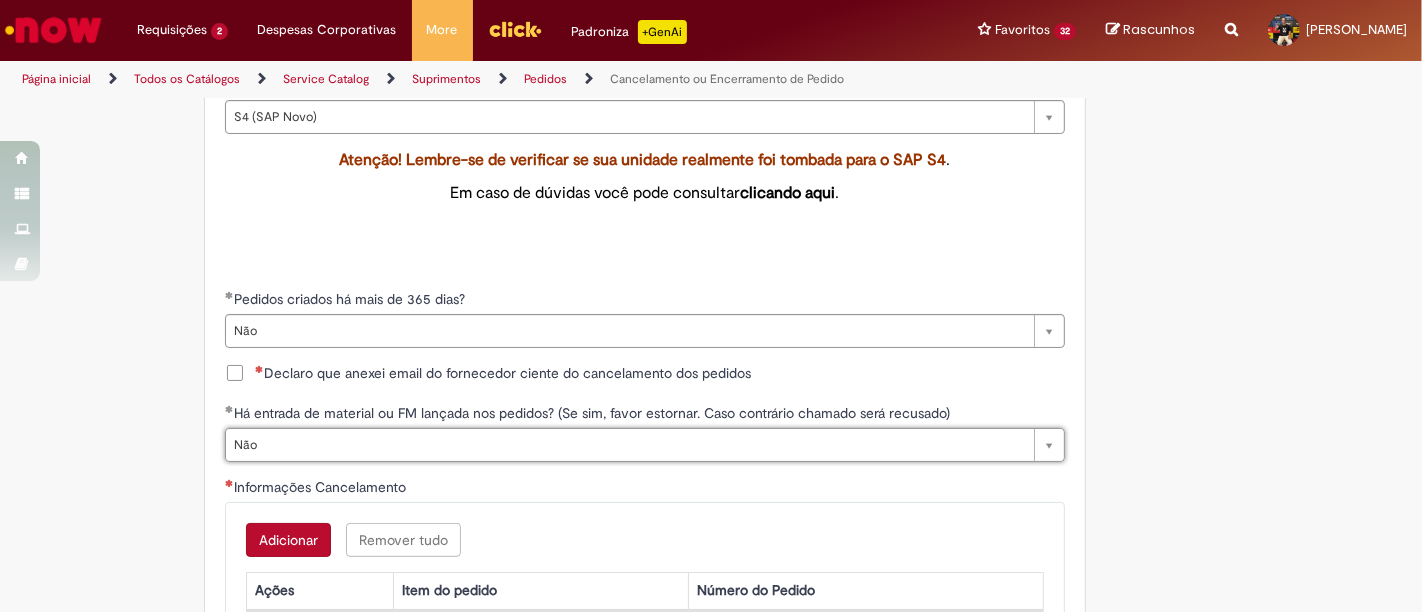 scroll, scrollTop: 0, scrollLeft: 24, axis: horizontal 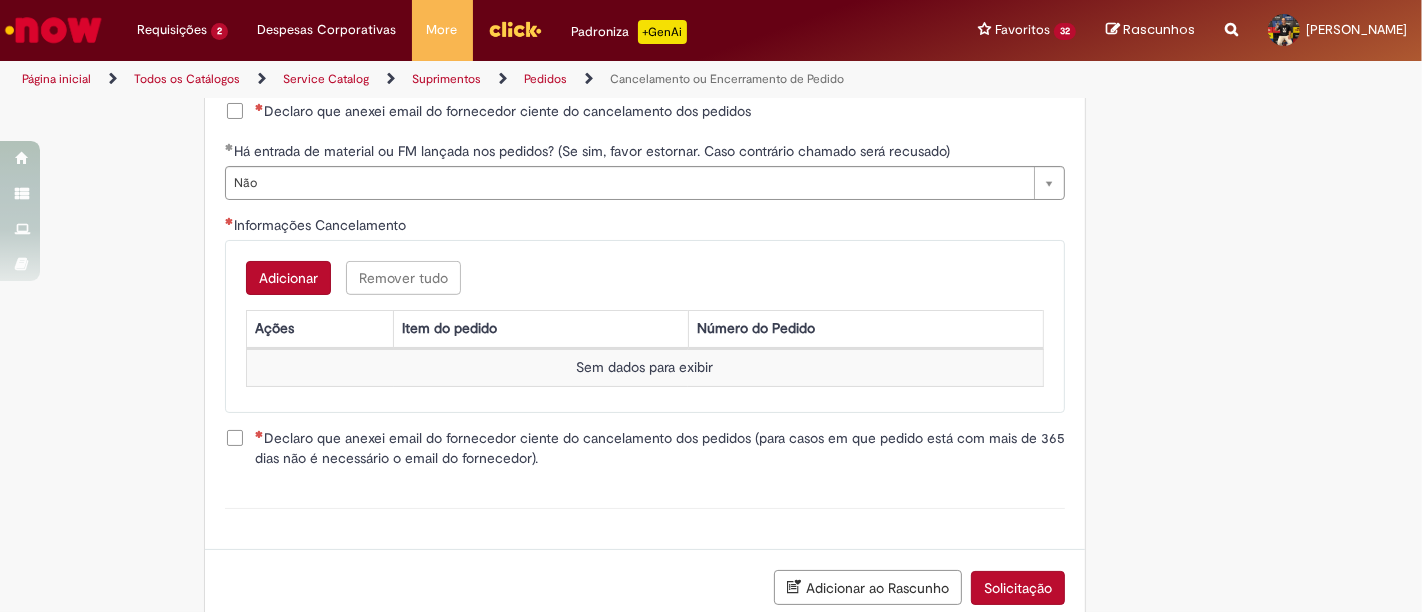 click on "Adicionar" at bounding box center [288, 278] 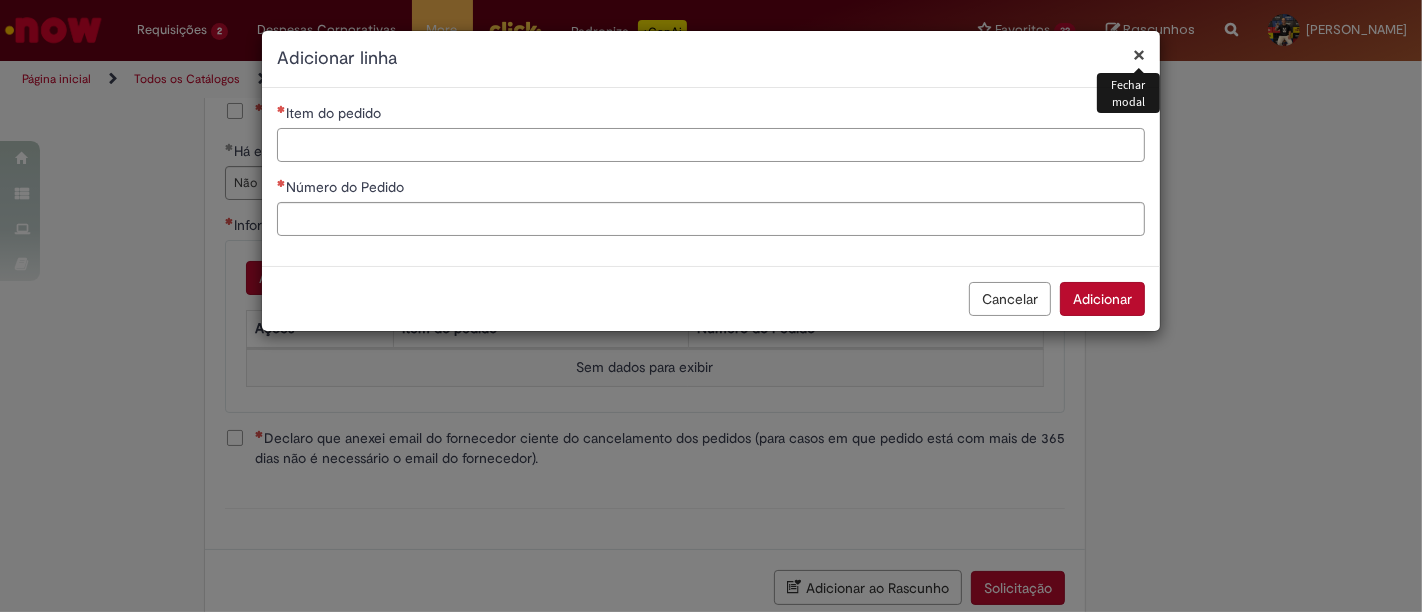 click on "Item do pedido" at bounding box center [711, 145] 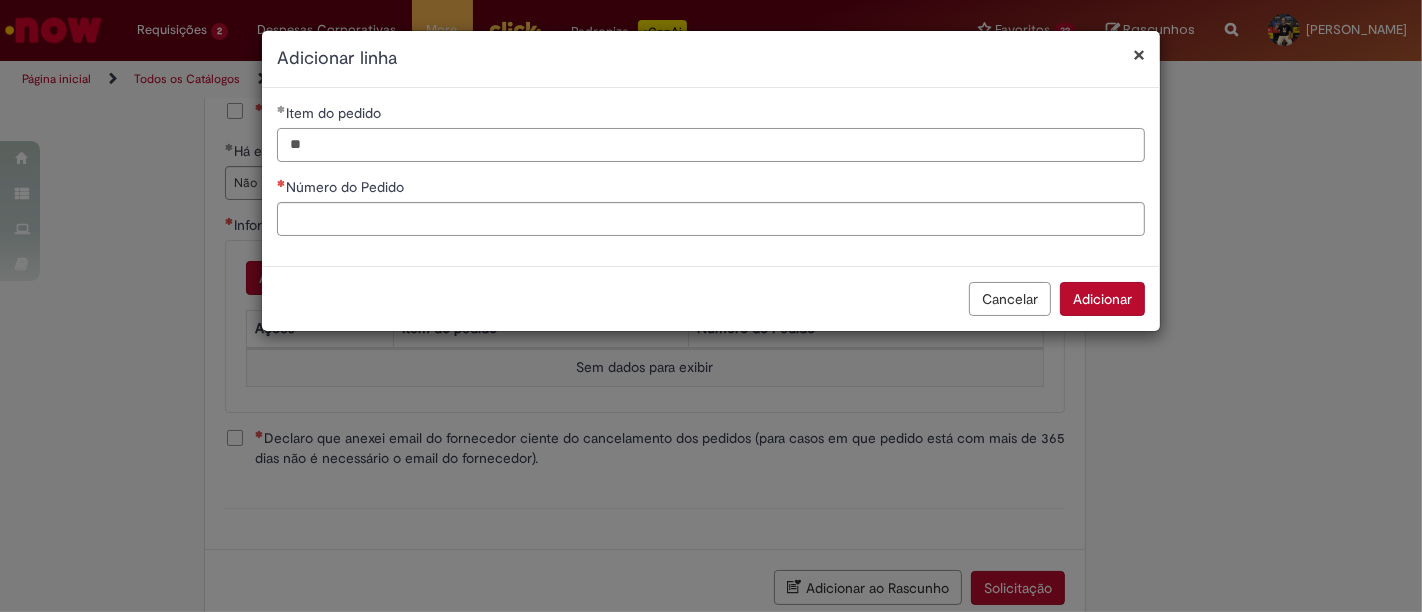 type on "**" 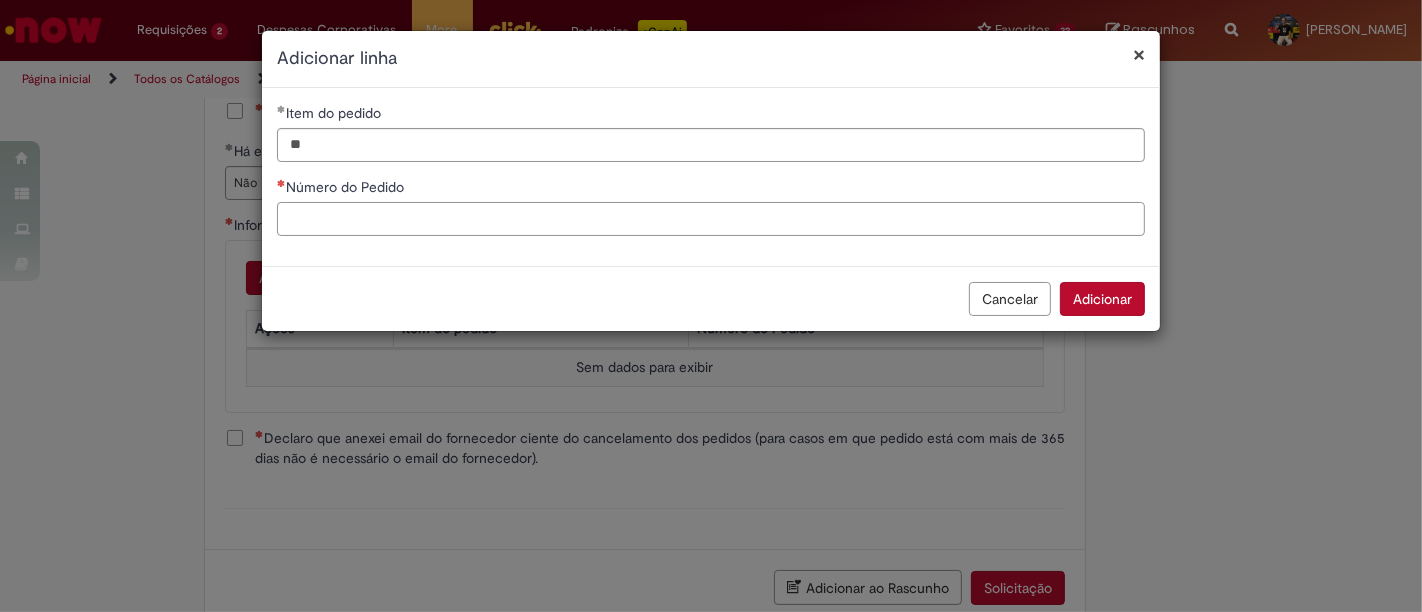 paste on "**********" 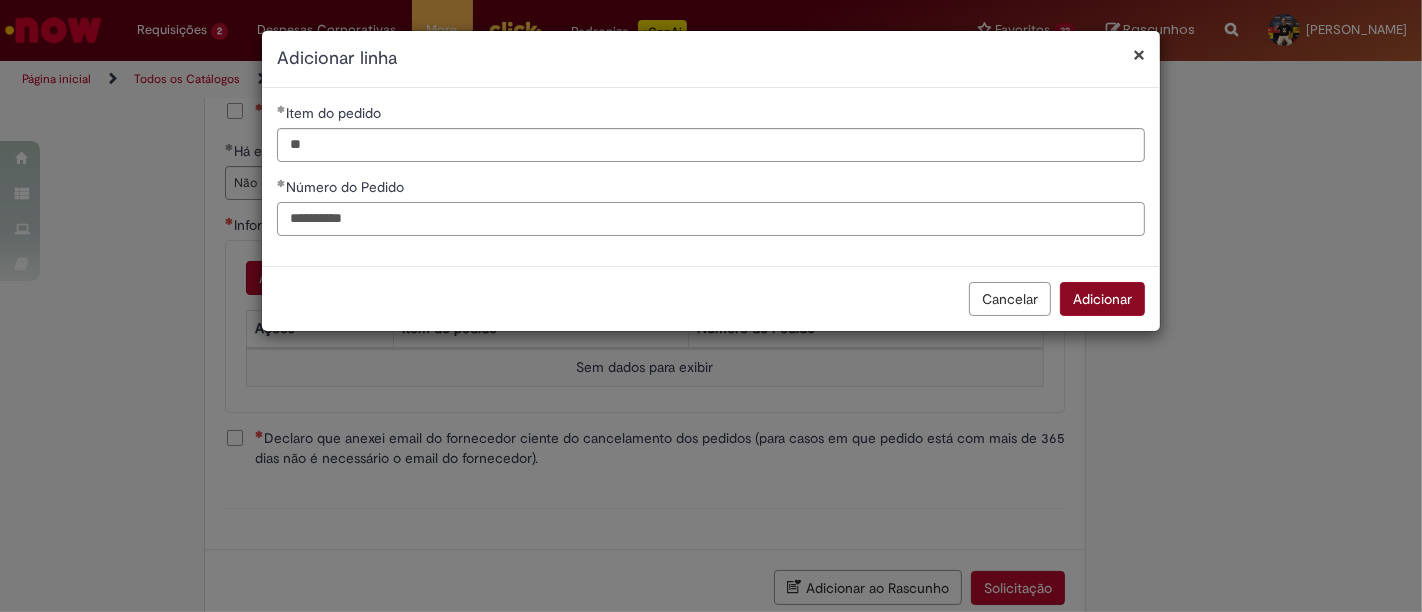 type on "**********" 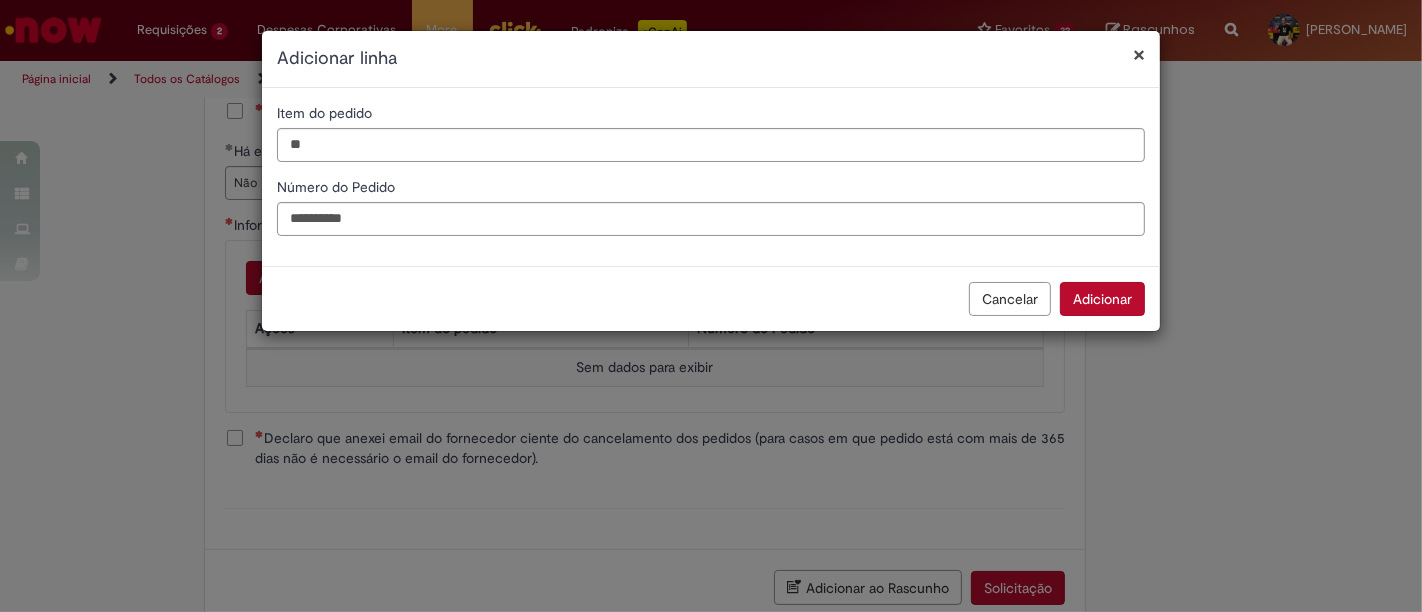 click on "Adicionar" at bounding box center (1102, 299) 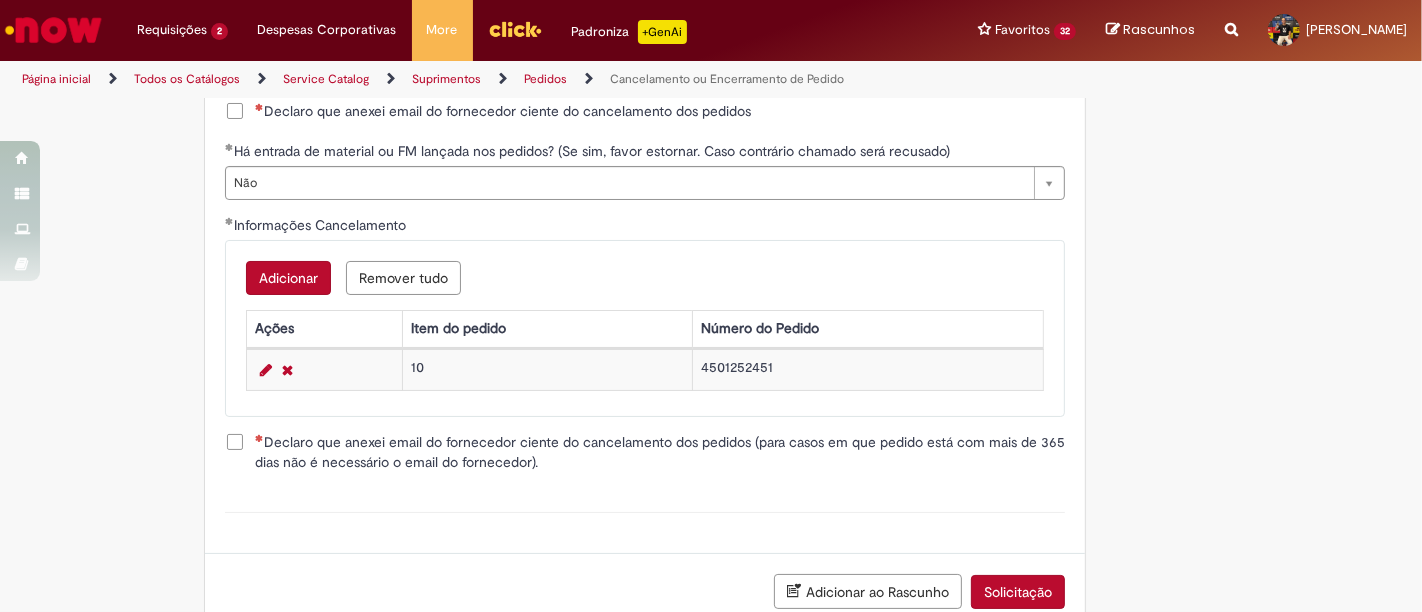 click on "Declaro que anexei email do fornecedor ciente do cancelamento dos pedidos (para casos em que pedido está com mais de 365 dias não é necessário o email do fornecedor)." at bounding box center (660, 452) 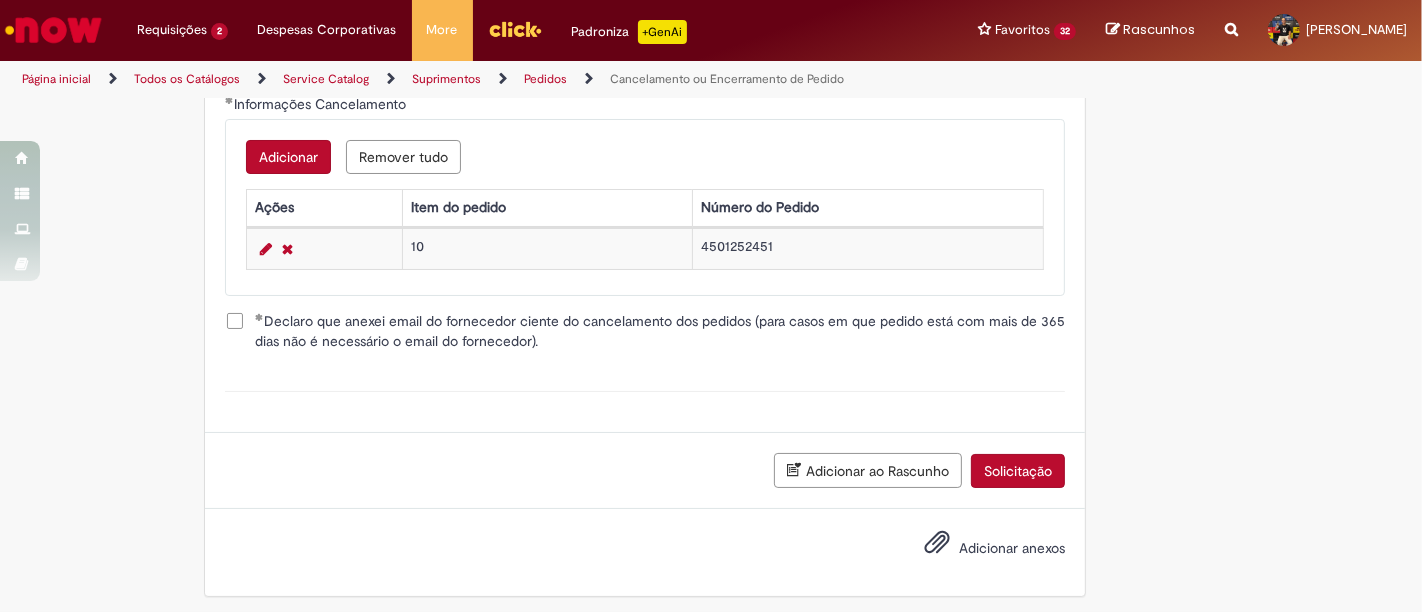 scroll, scrollTop: 1064, scrollLeft: 0, axis: vertical 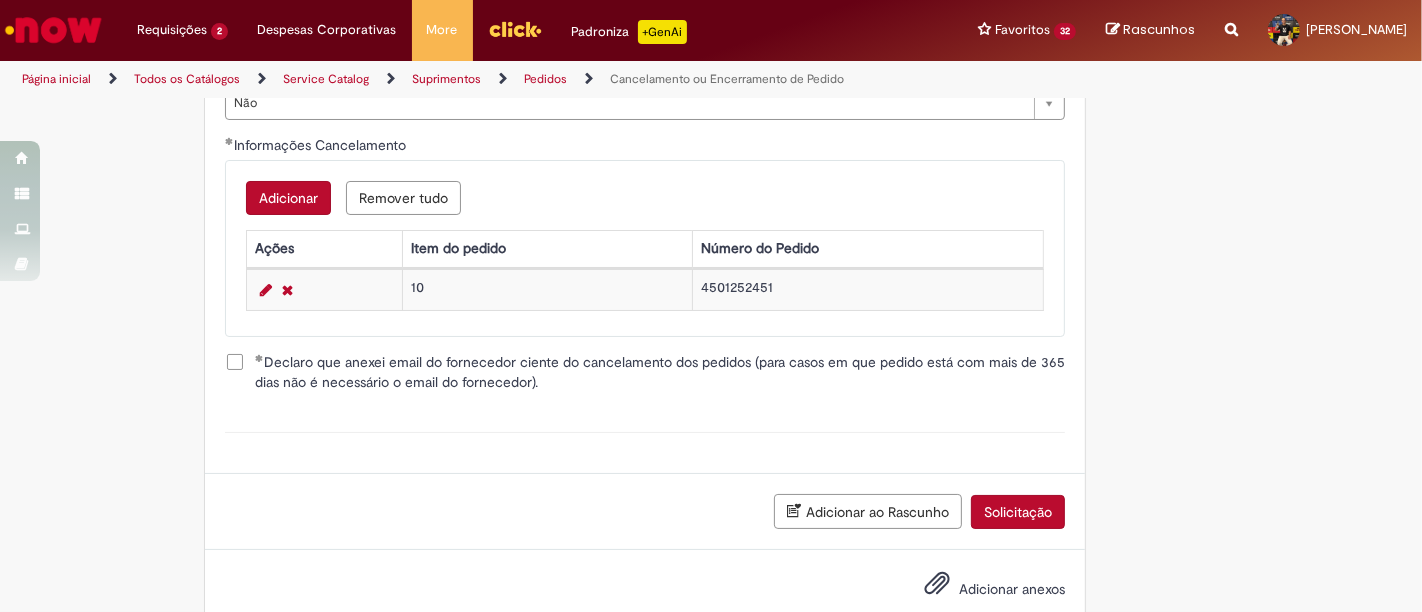 click on "Solicitação" at bounding box center [1018, 512] 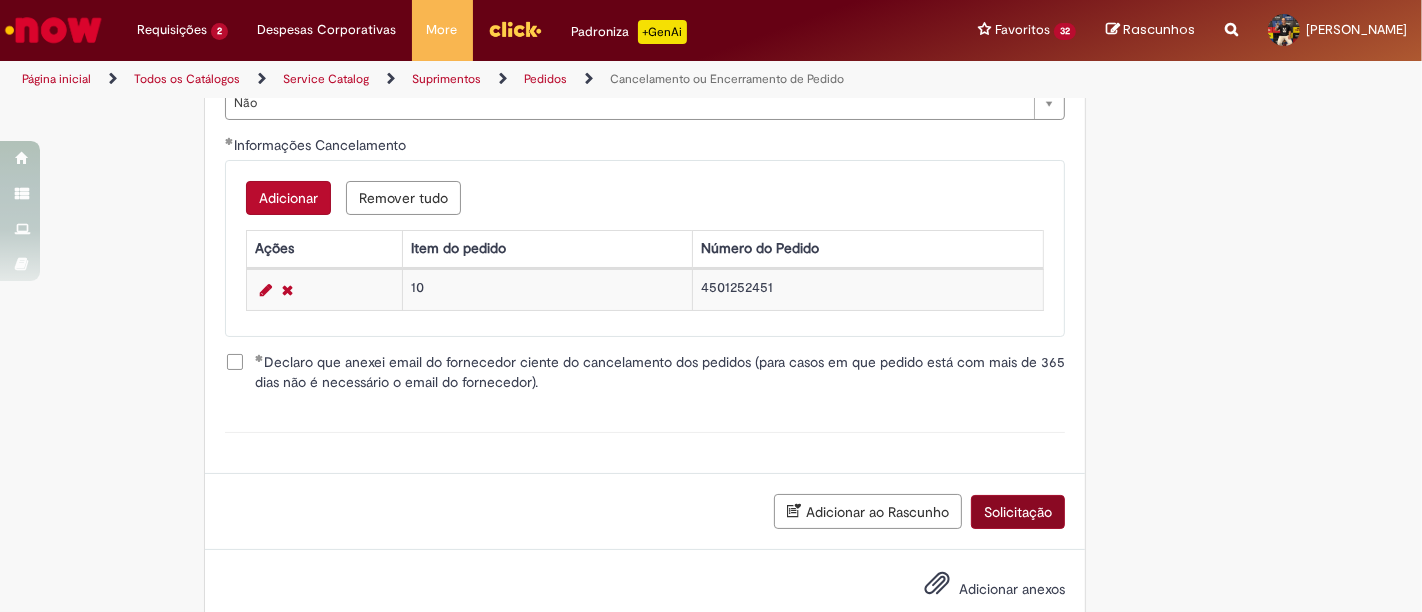 scroll, scrollTop: 738, scrollLeft: 0, axis: vertical 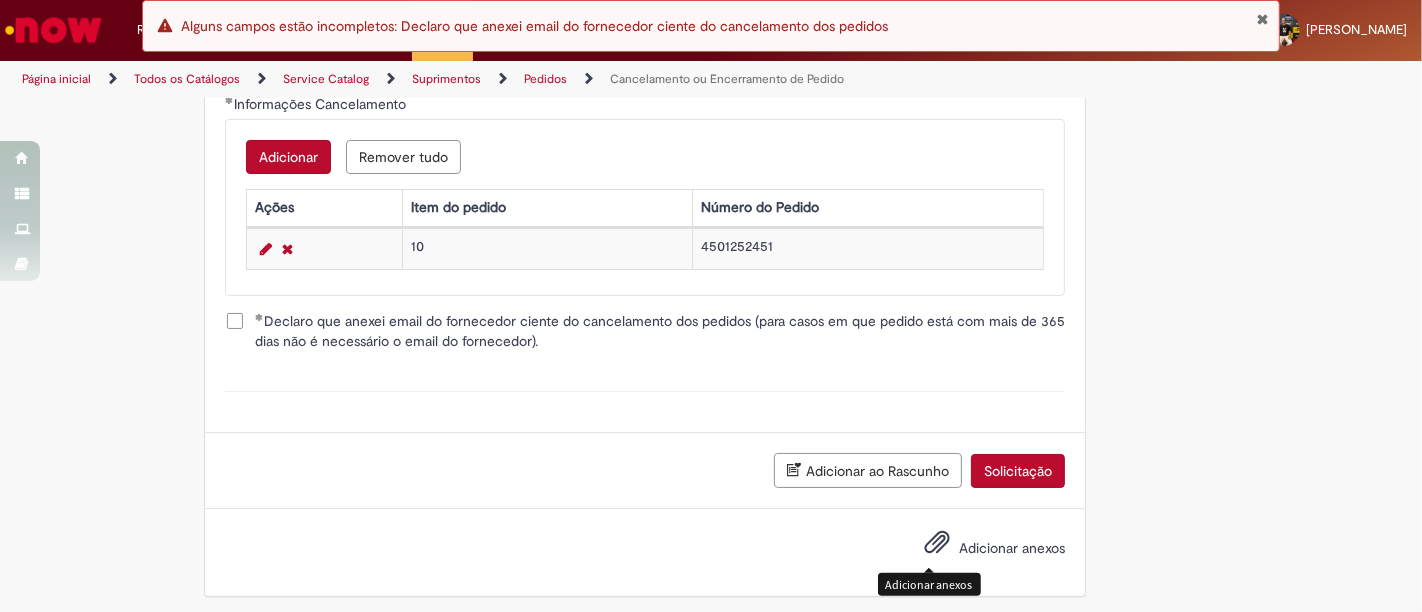 click at bounding box center (937, 543) 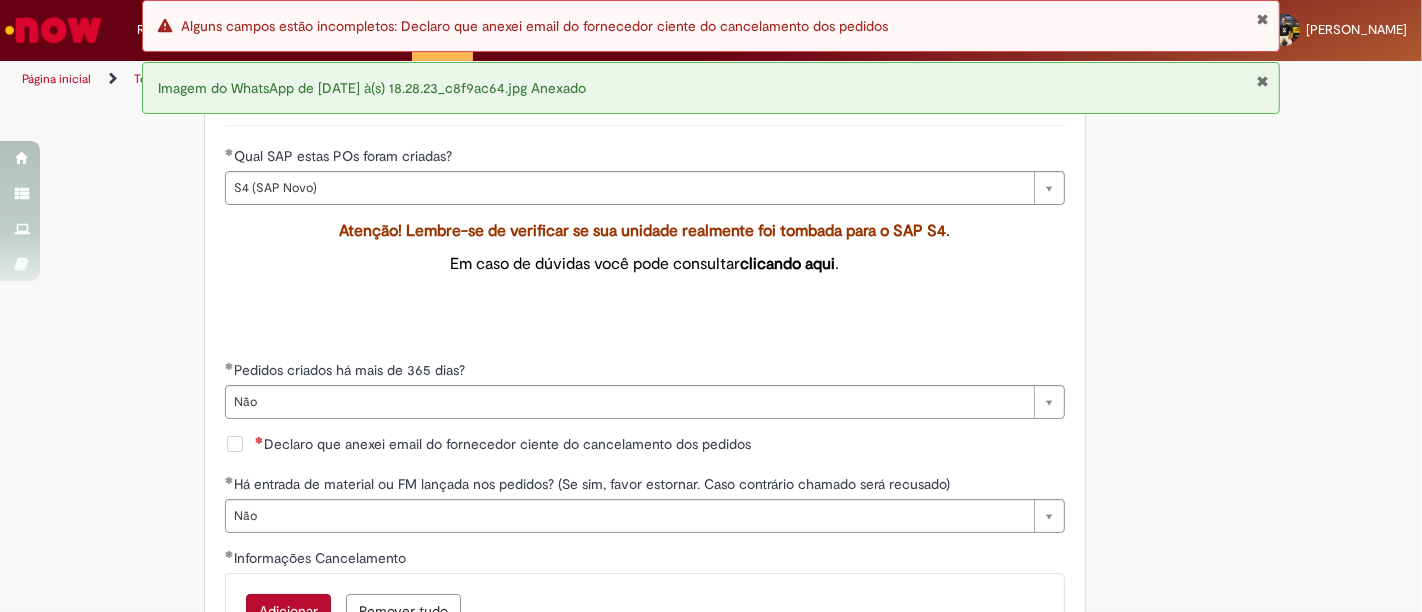 scroll, scrollTop: 648, scrollLeft: 0, axis: vertical 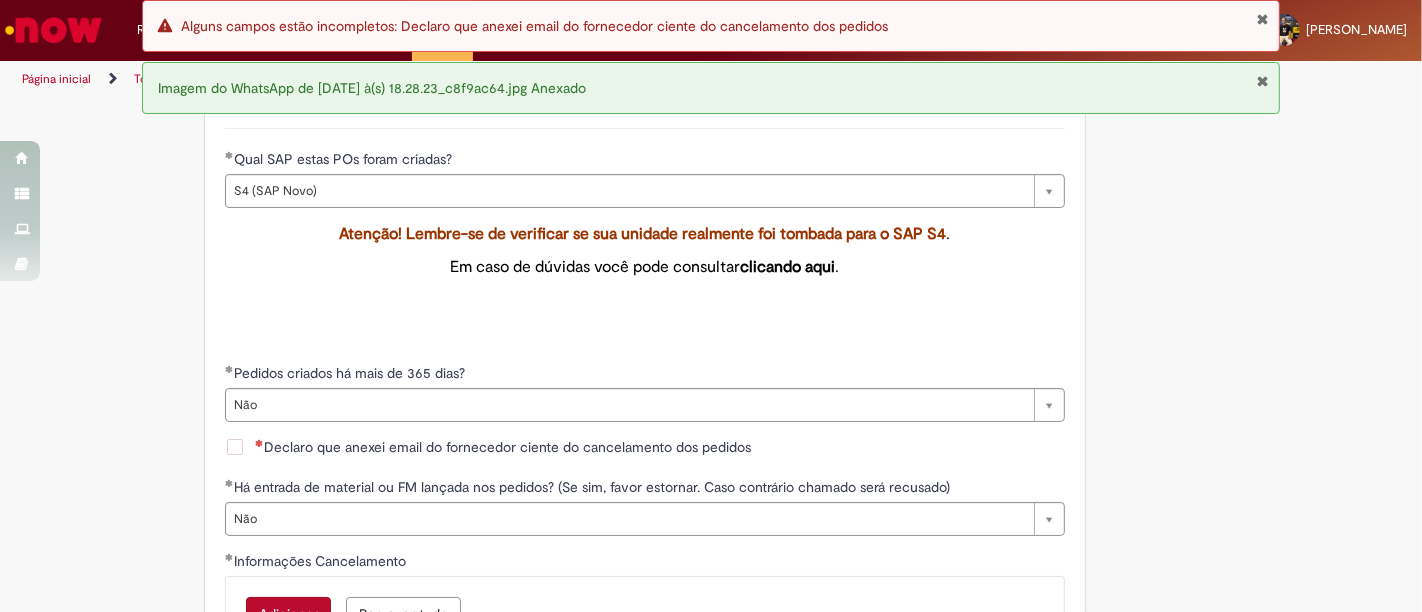 click on "Declaro que anexei email do fornecedor ciente do cancelamento dos pedidos" at bounding box center [503, 447] 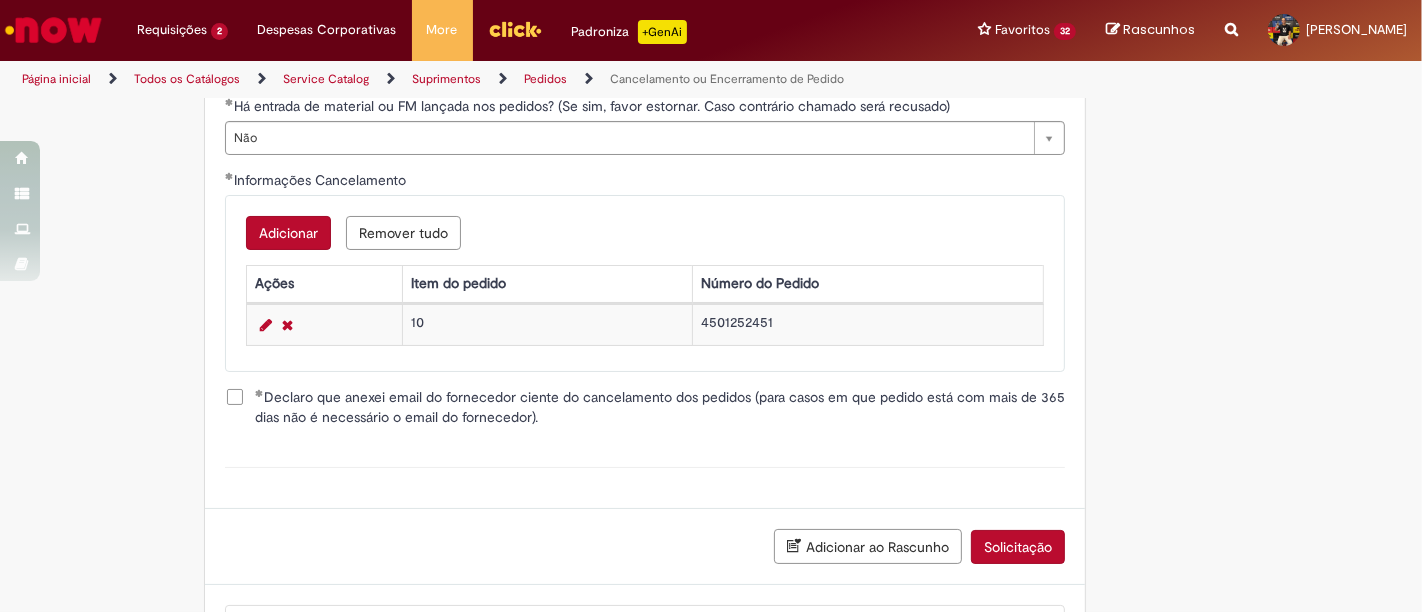 scroll, scrollTop: 1177, scrollLeft: 0, axis: vertical 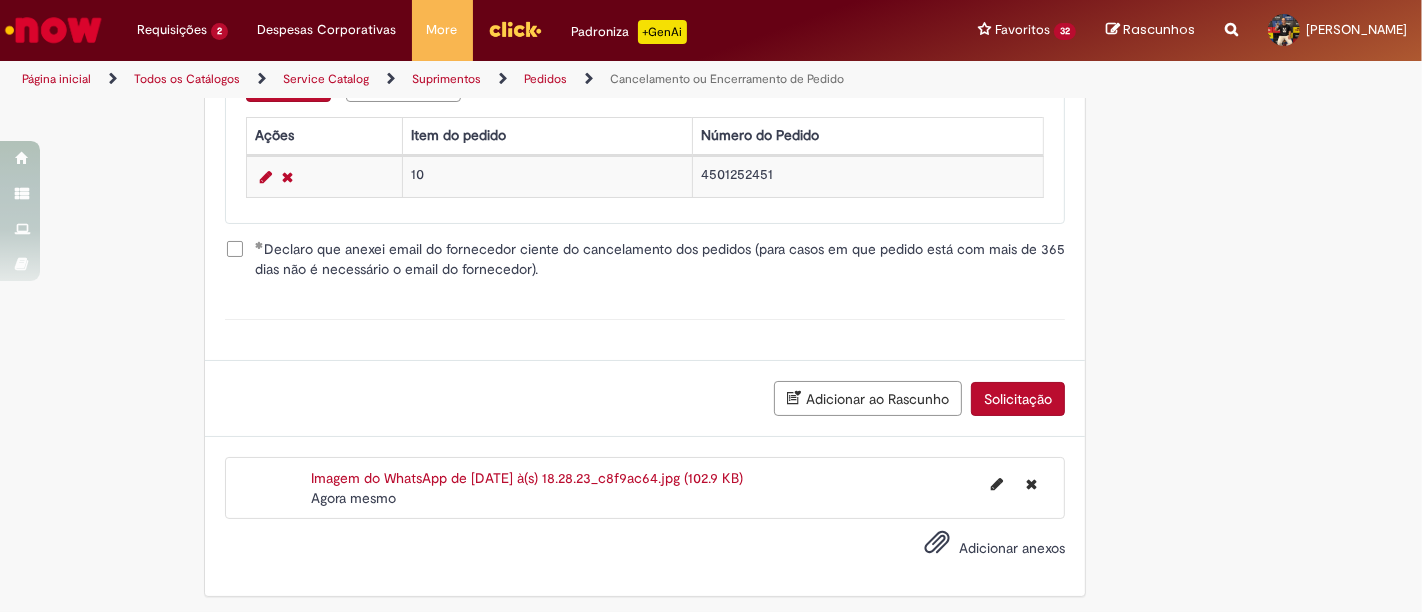 click on "Solicitação" at bounding box center [1018, 399] 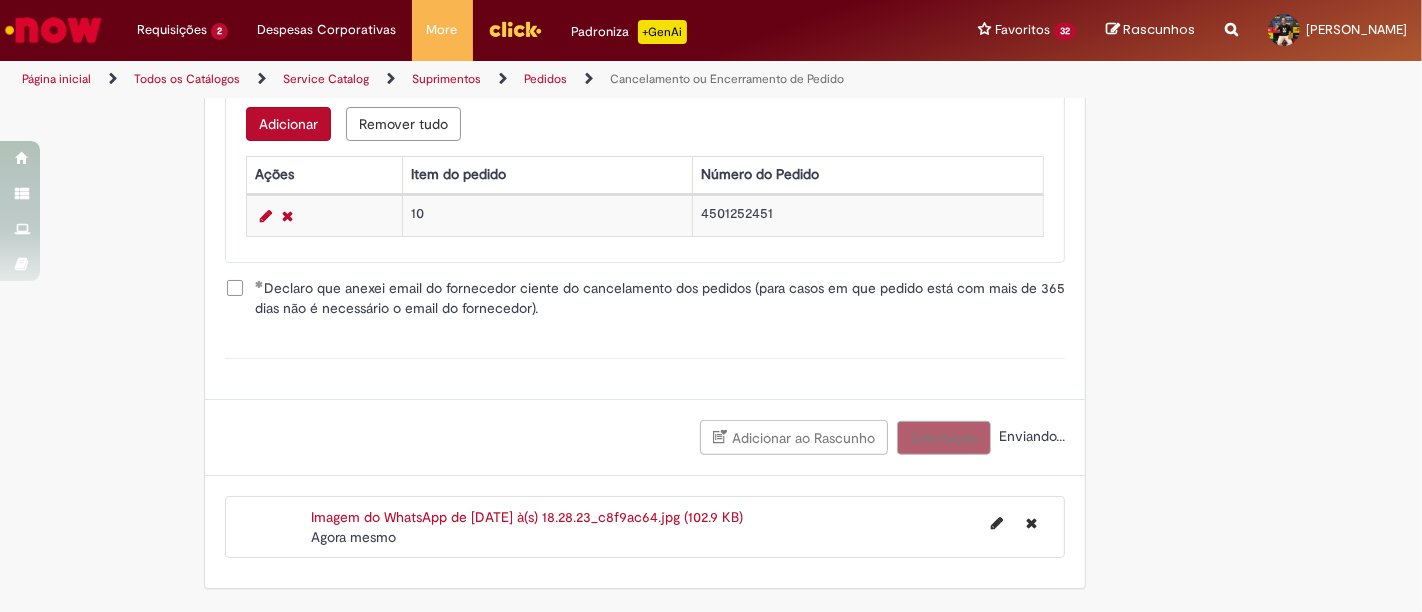 scroll, scrollTop: 1131, scrollLeft: 0, axis: vertical 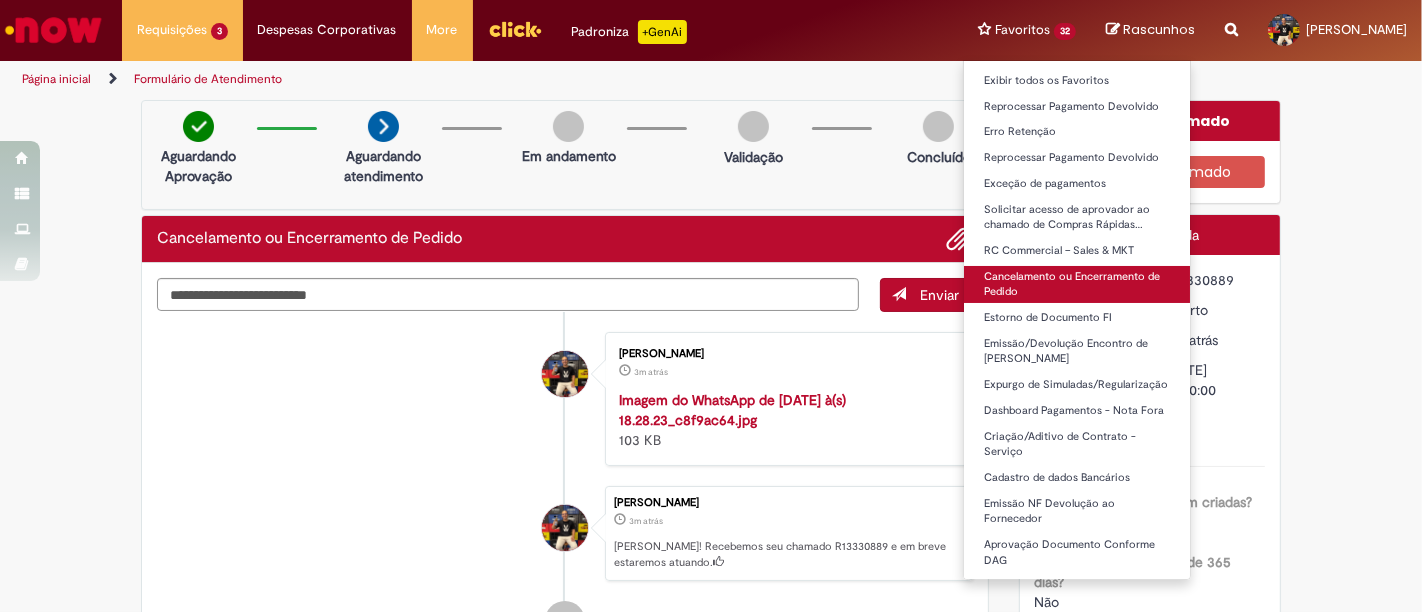 click on "Cancelamento ou Encerramento de Pedido" at bounding box center (1077, 284) 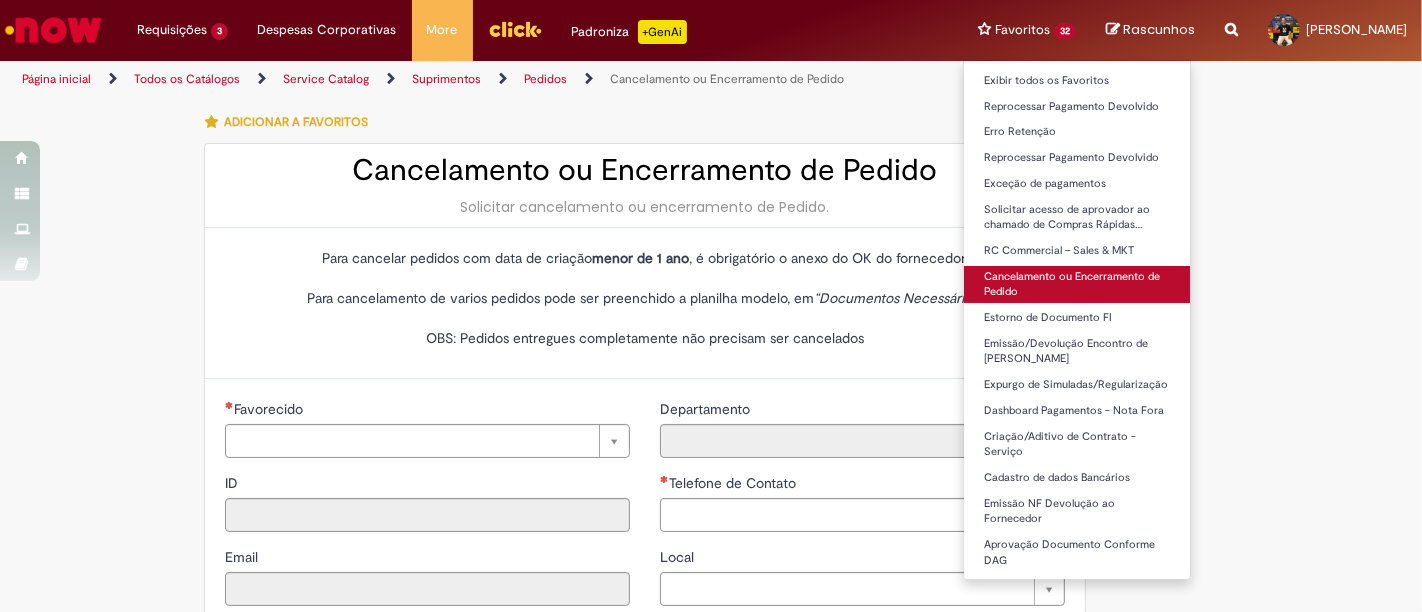 type on "********" 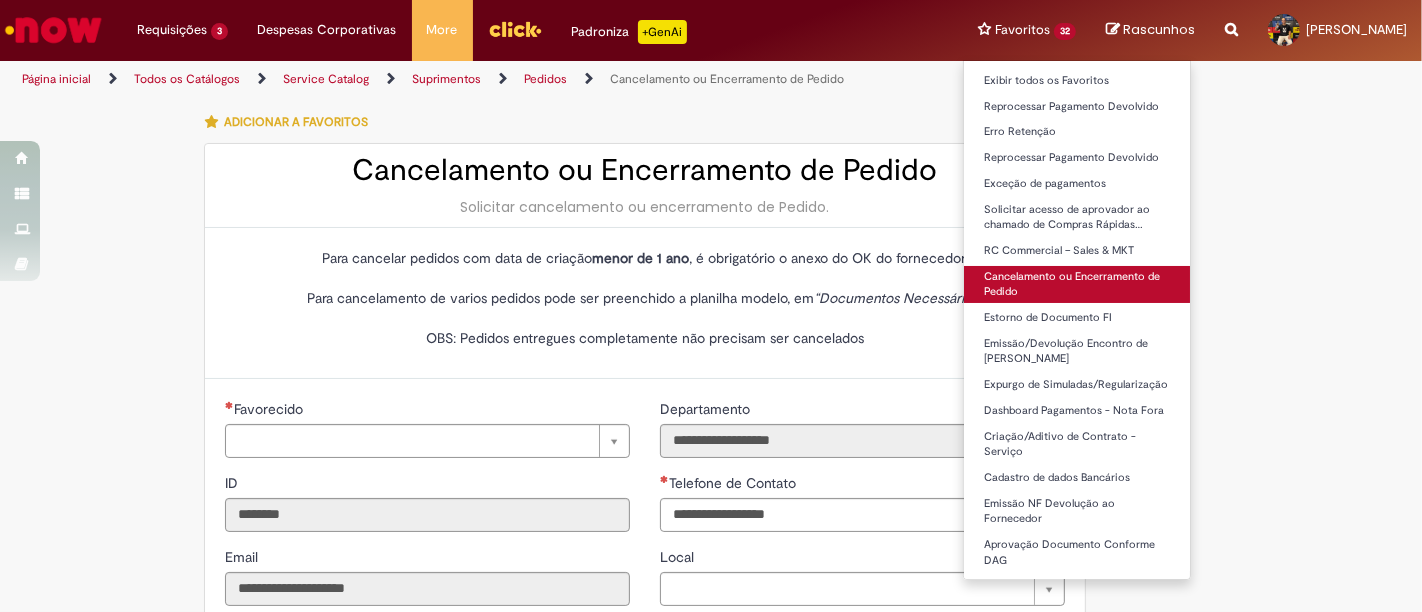 type on "**********" 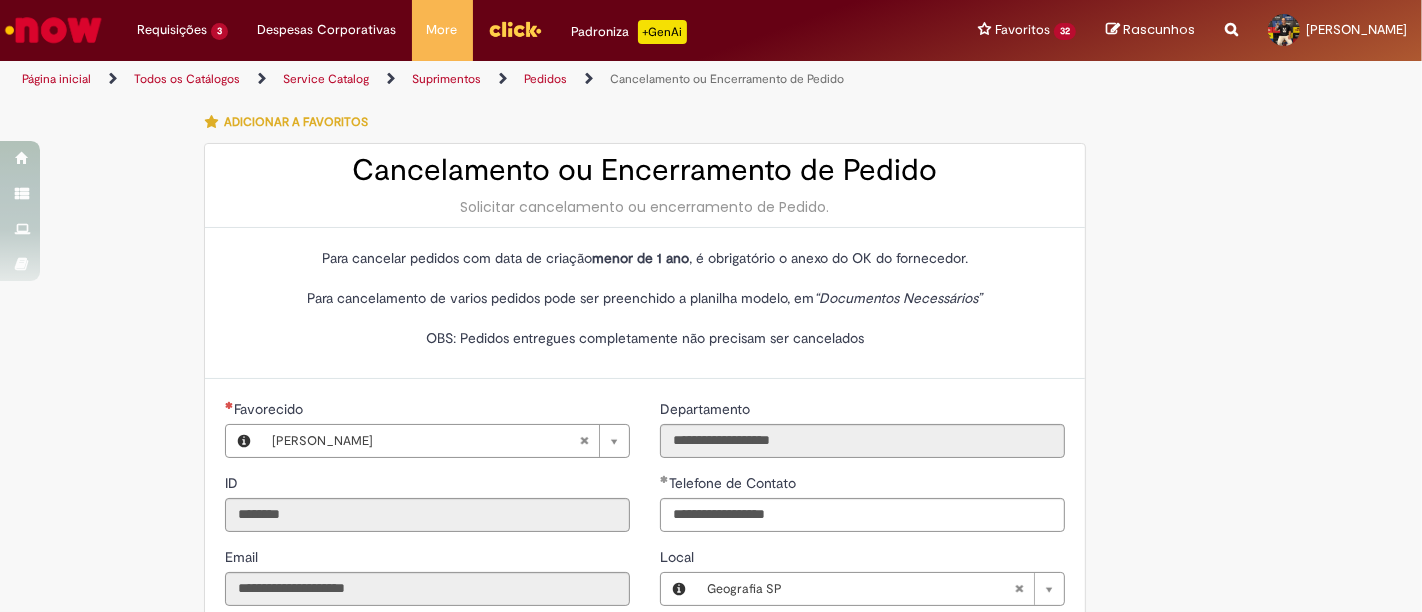 type on "**********" 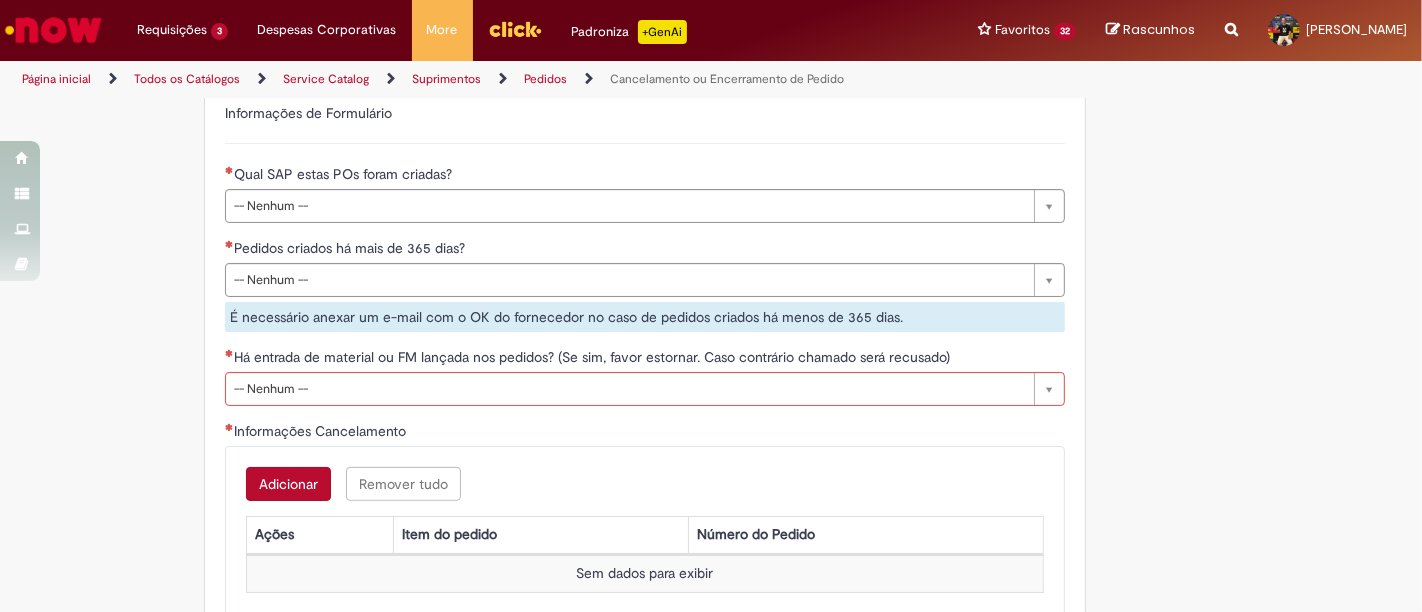 scroll, scrollTop: 635, scrollLeft: 0, axis: vertical 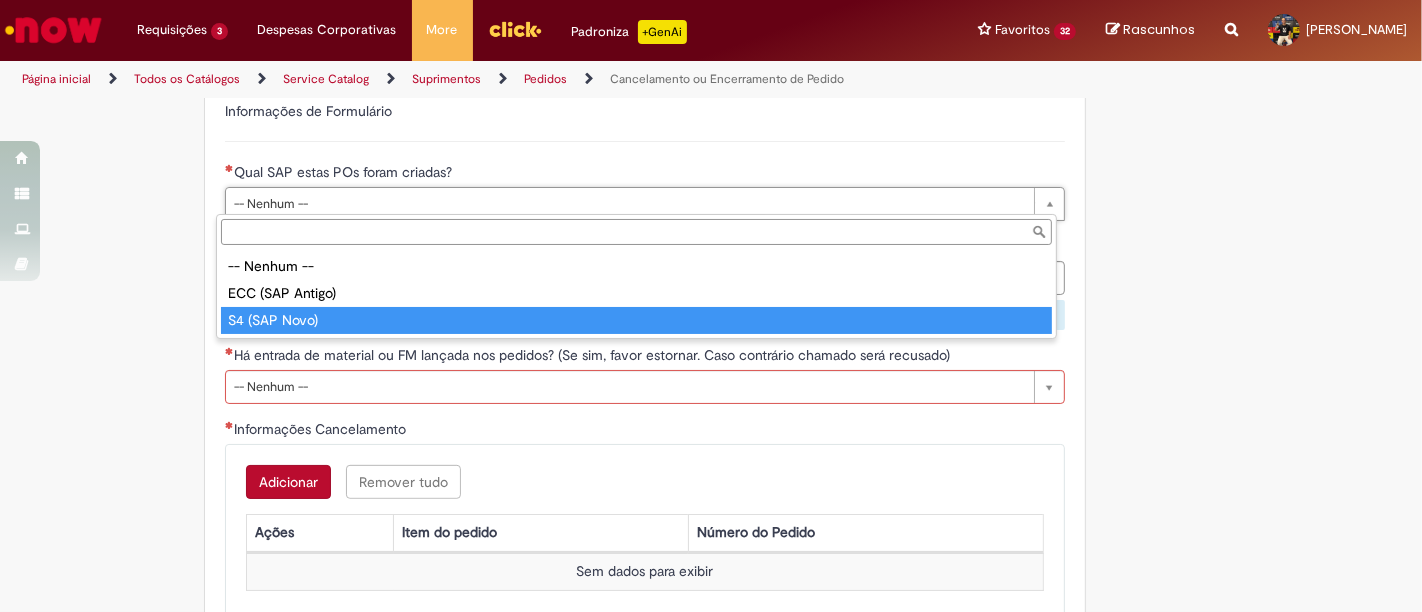 type on "**********" 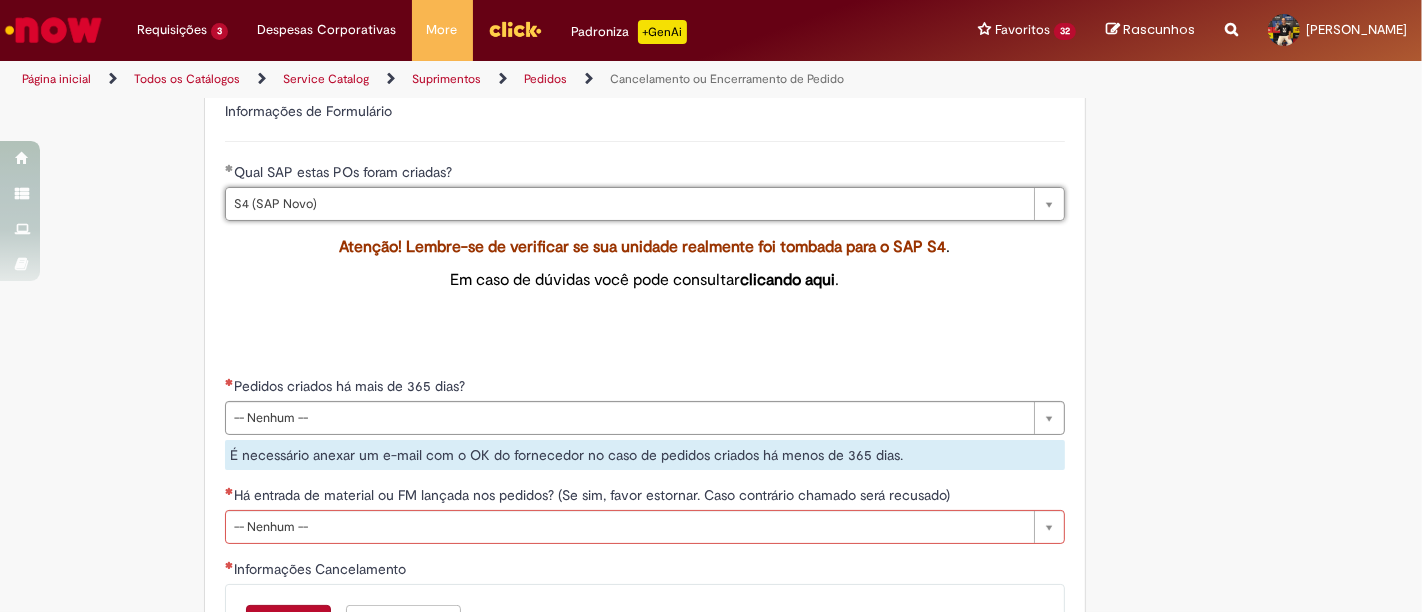 click on "Atenção! Lembre-se de verificar se sua unidade realmente foi tombada para o SAP S4 .
Em caso de dúvidas você pode consultar  clicando aqui ." at bounding box center [645, 294] 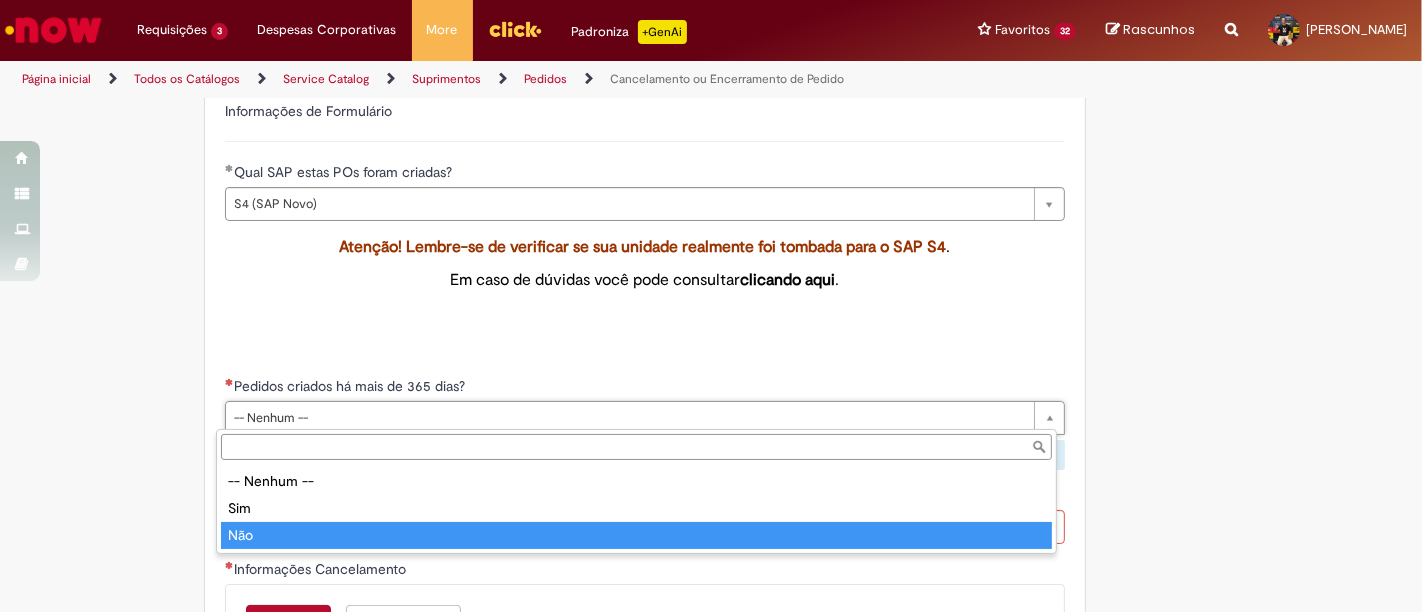 type on "***" 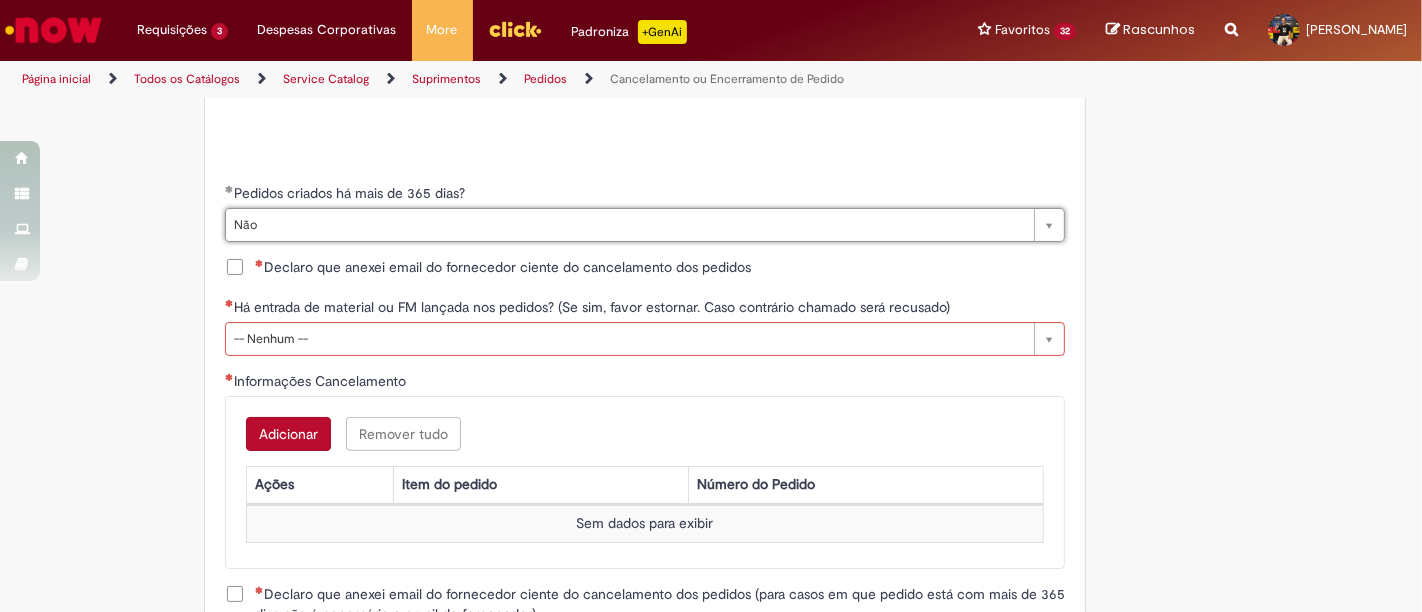 scroll, scrollTop: 837, scrollLeft: 0, axis: vertical 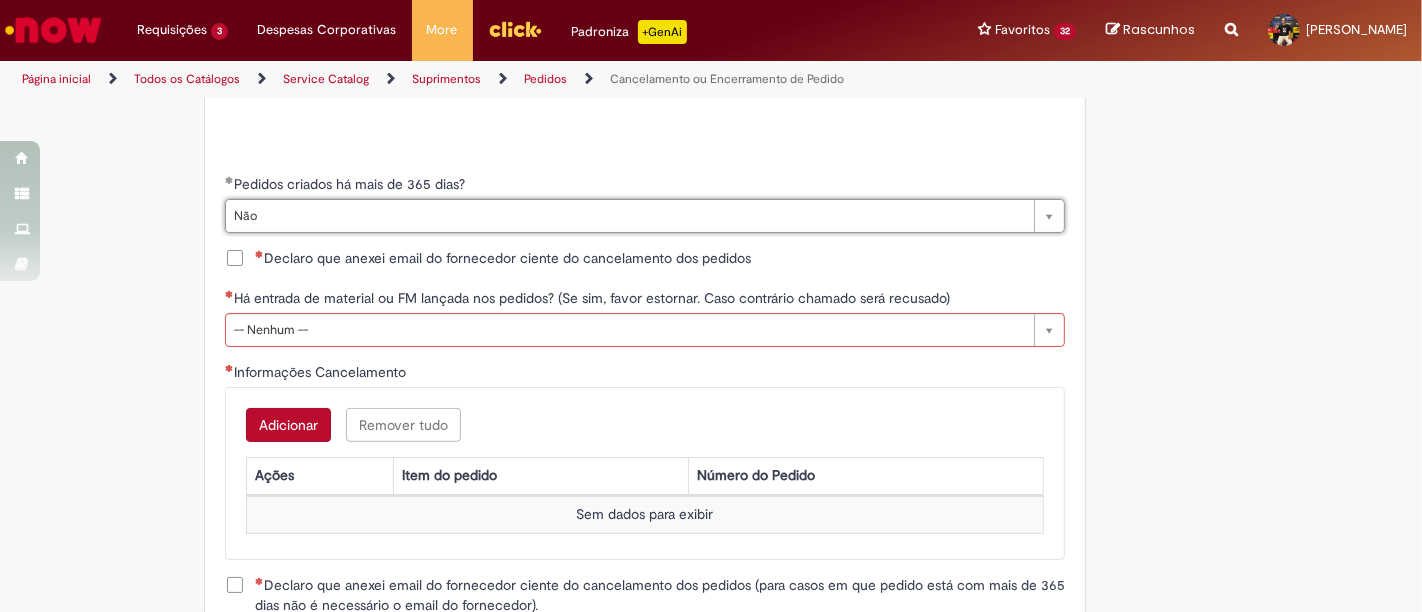 click on "Declaro que anexei email do fornecedor ciente do cancelamento dos pedidos" at bounding box center (645, 260) 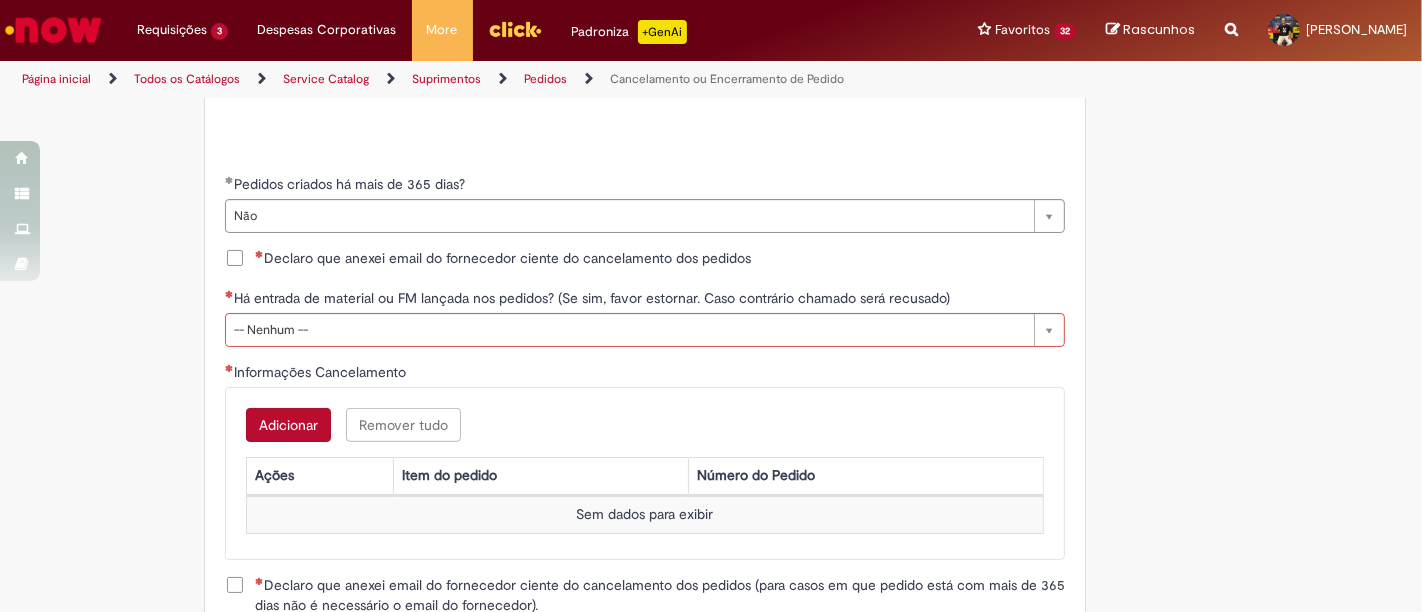 click on "Declaro que anexei email do fornecedor ciente do cancelamento dos pedidos" at bounding box center [488, 258] 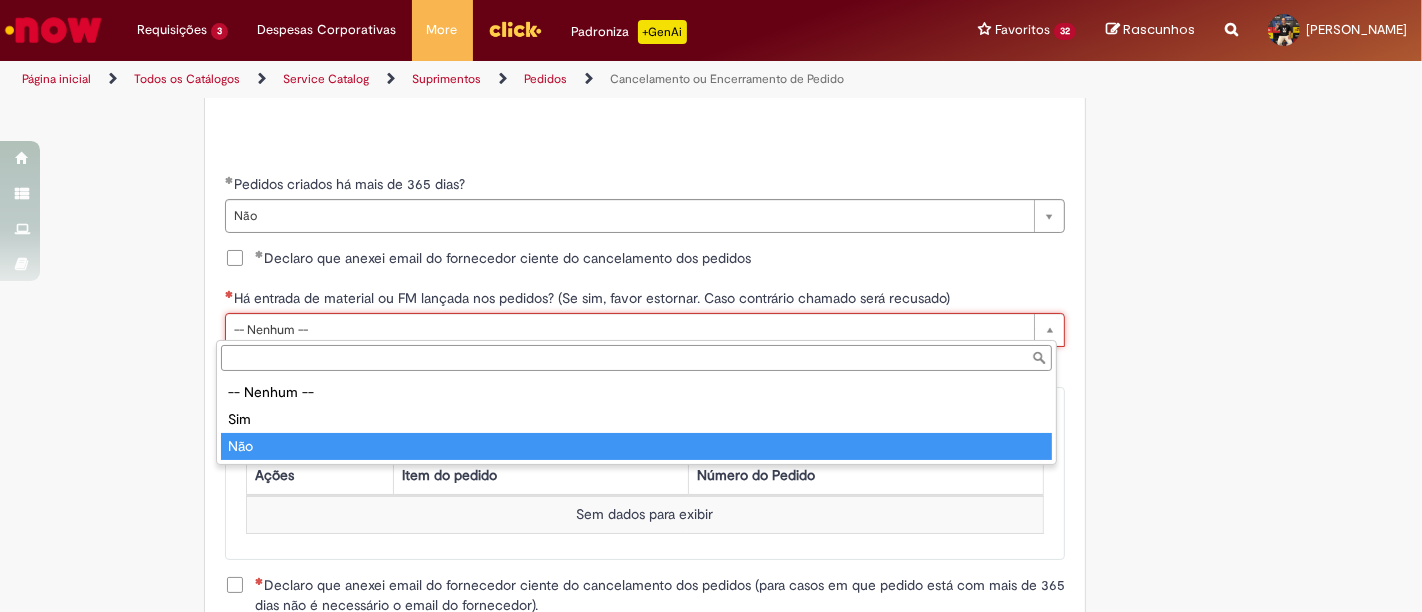 type on "***" 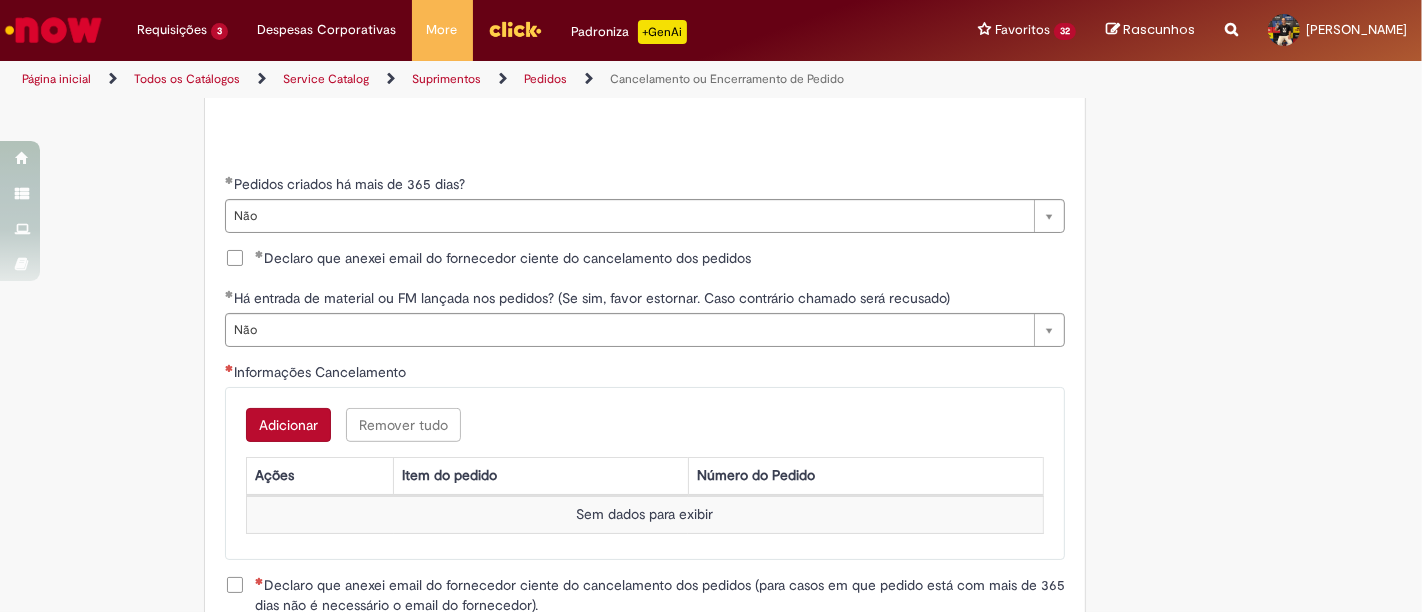 scroll, scrollTop: 0, scrollLeft: 0, axis: both 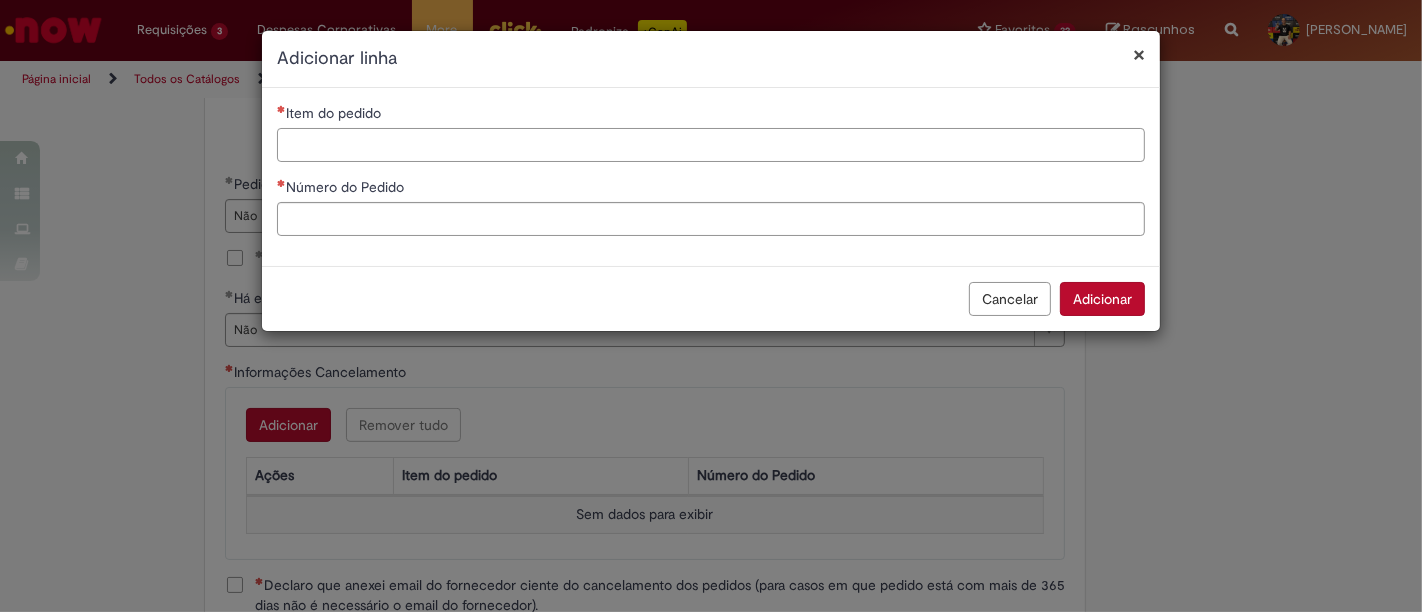 click on "Item do pedido" at bounding box center [711, 145] 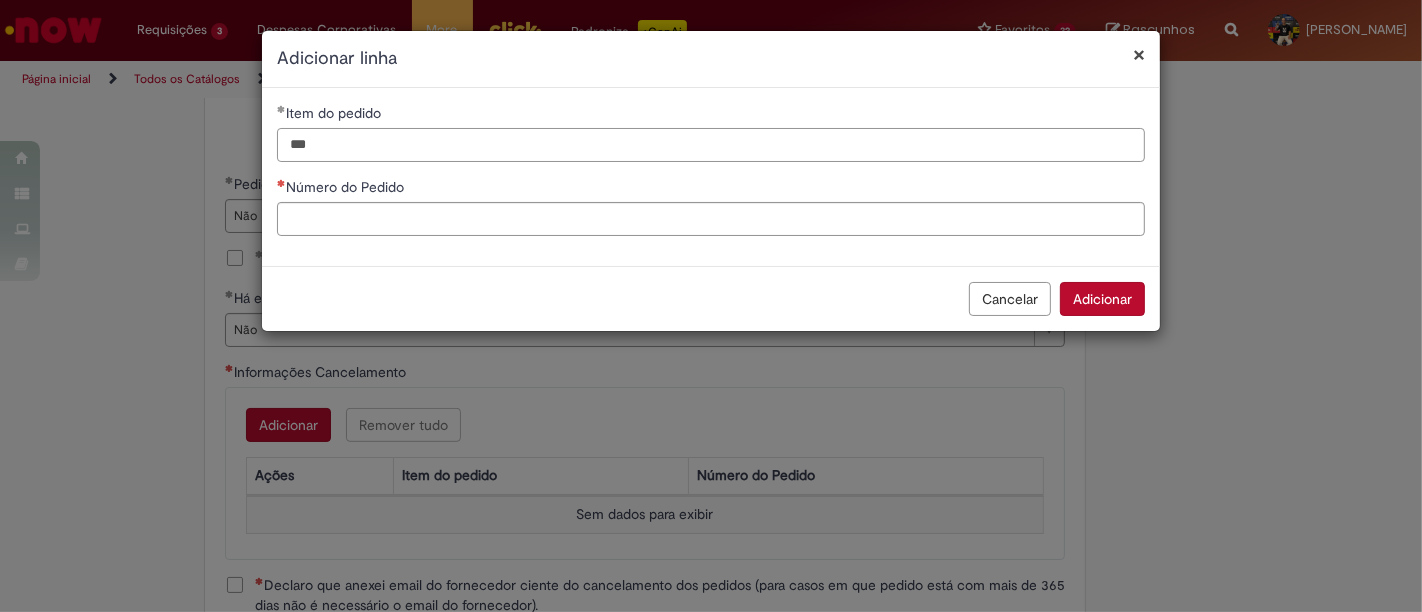 type on "***" 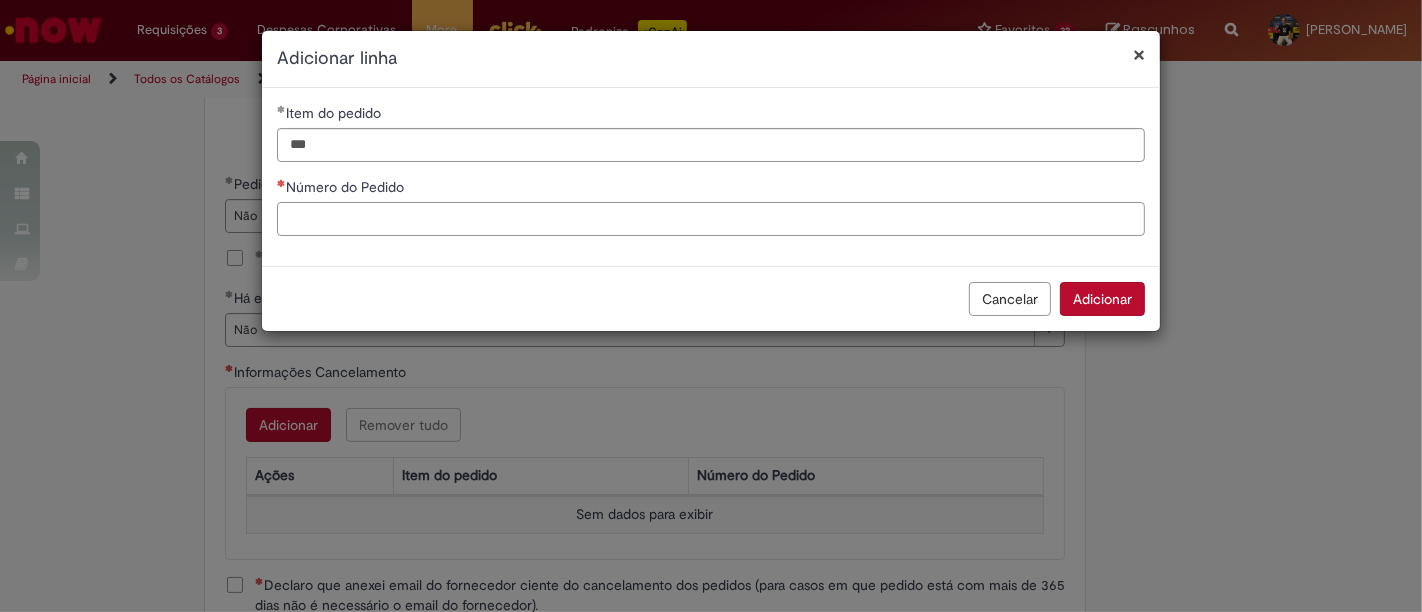 paste on "**********" 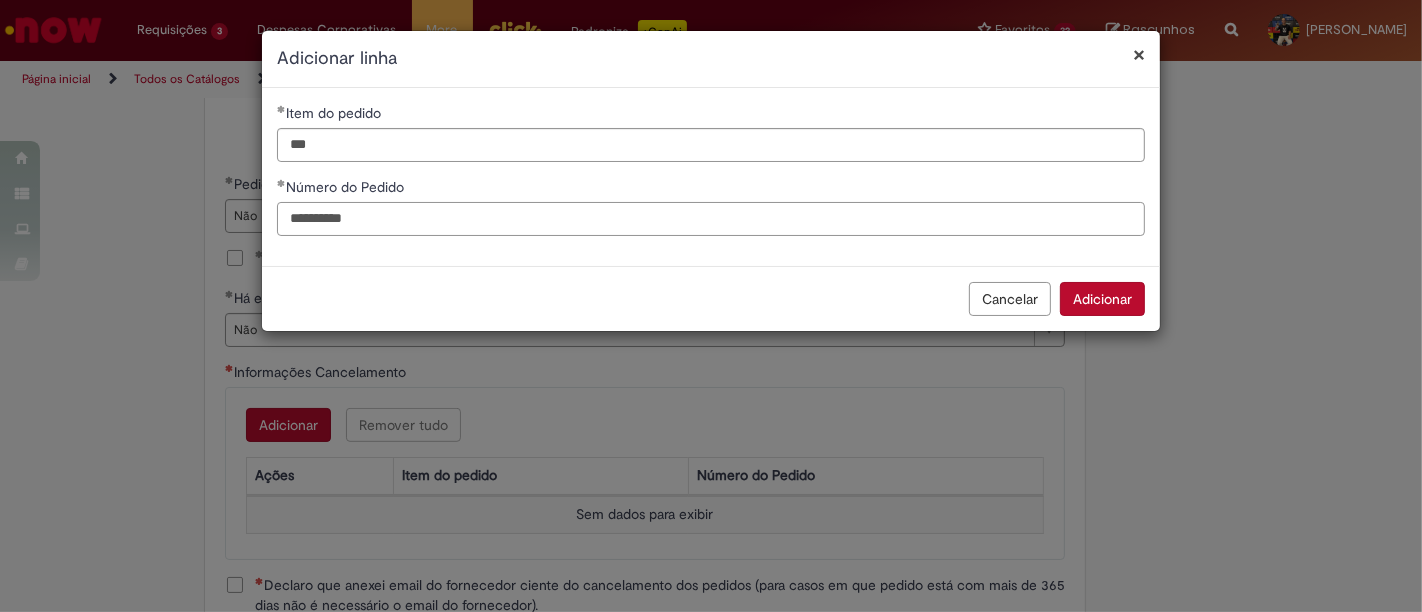 type on "**********" 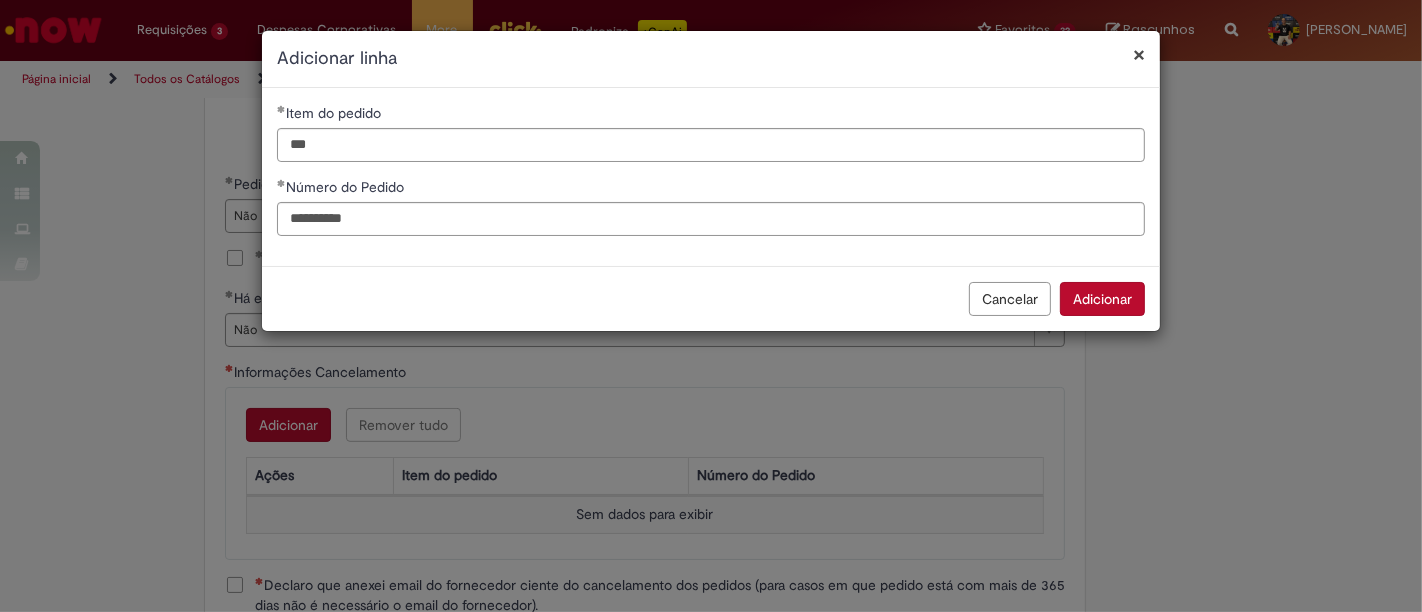 type 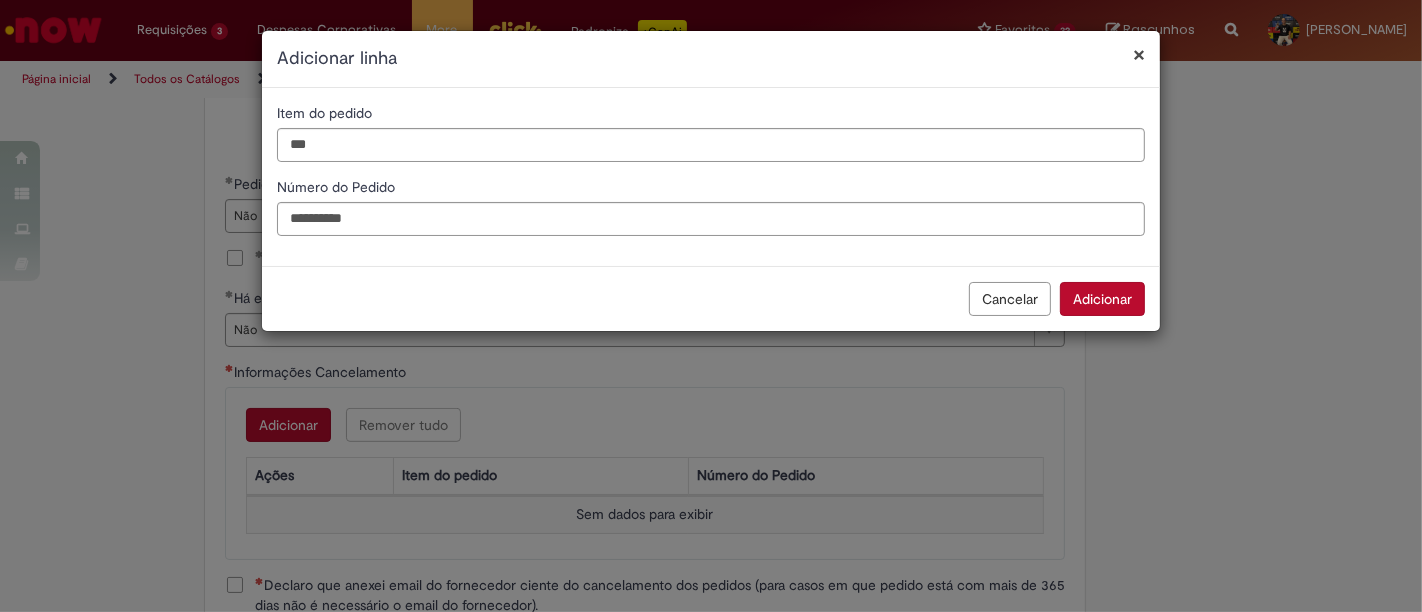 type 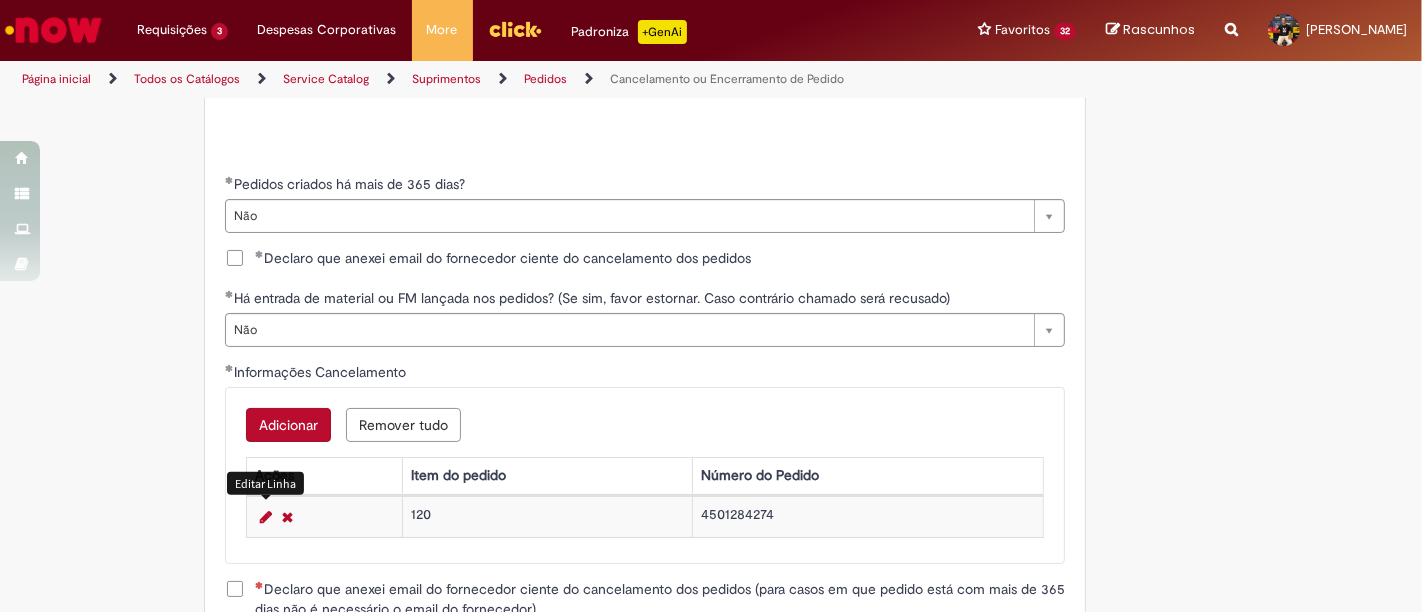 click at bounding box center [266, 517] 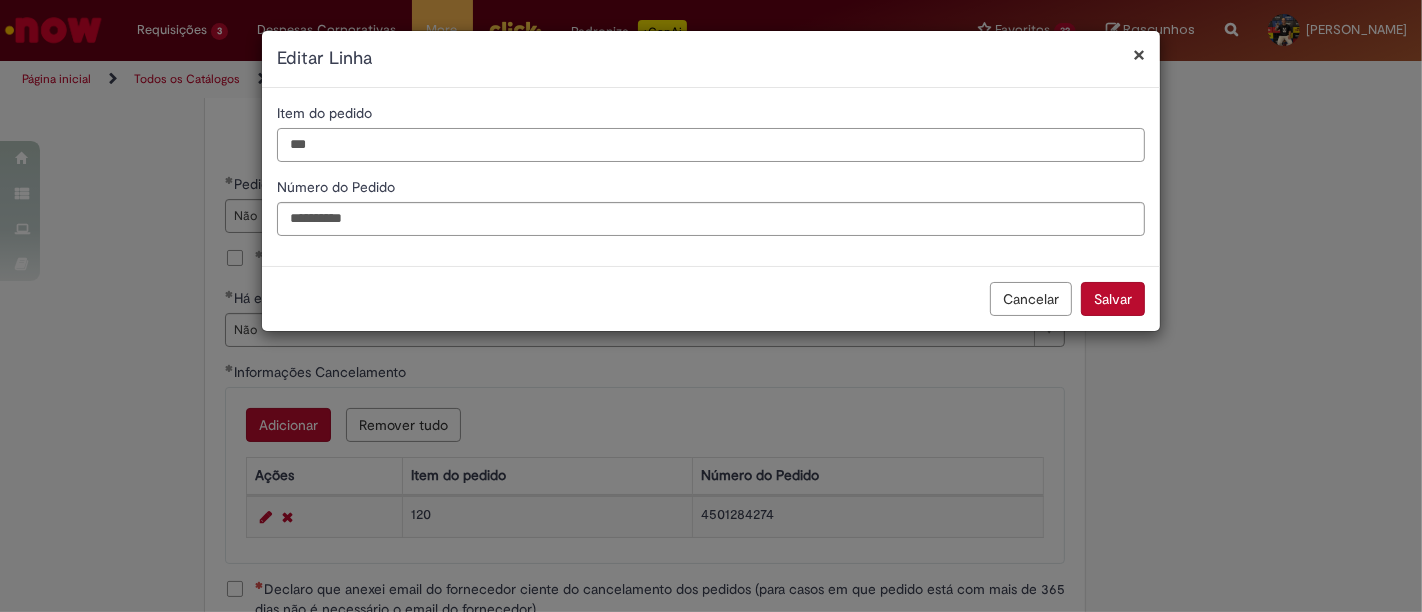 click on "***" at bounding box center (711, 145) 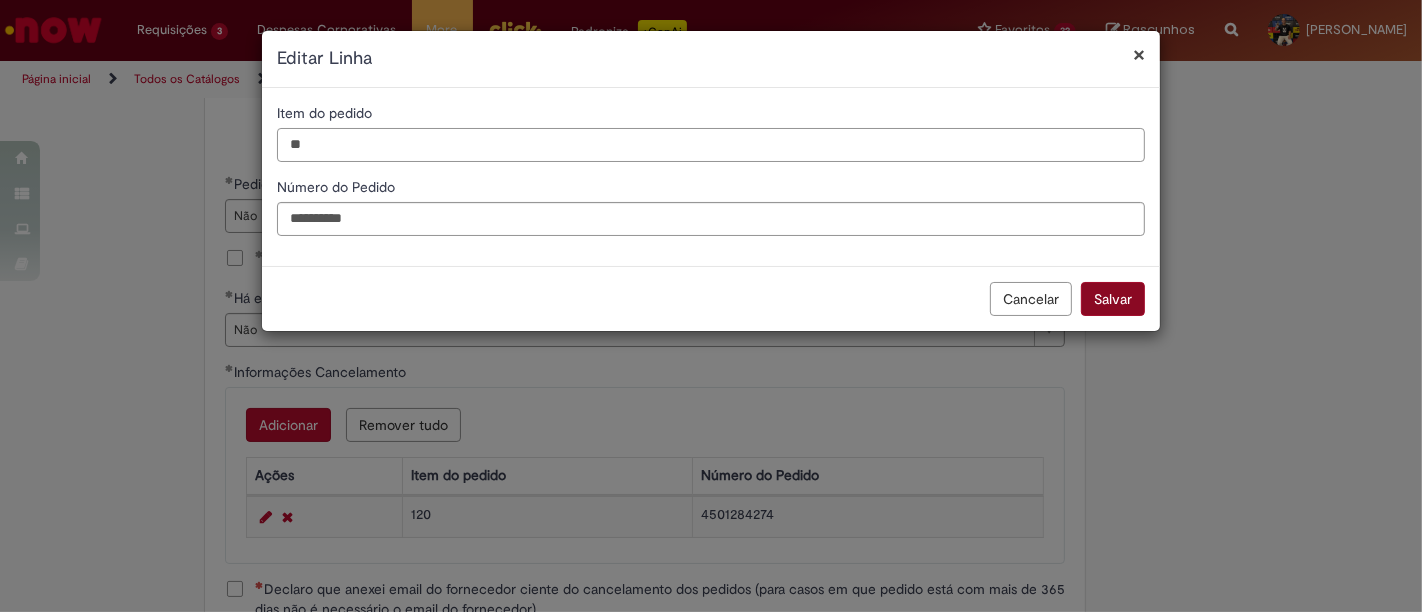 type on "**" 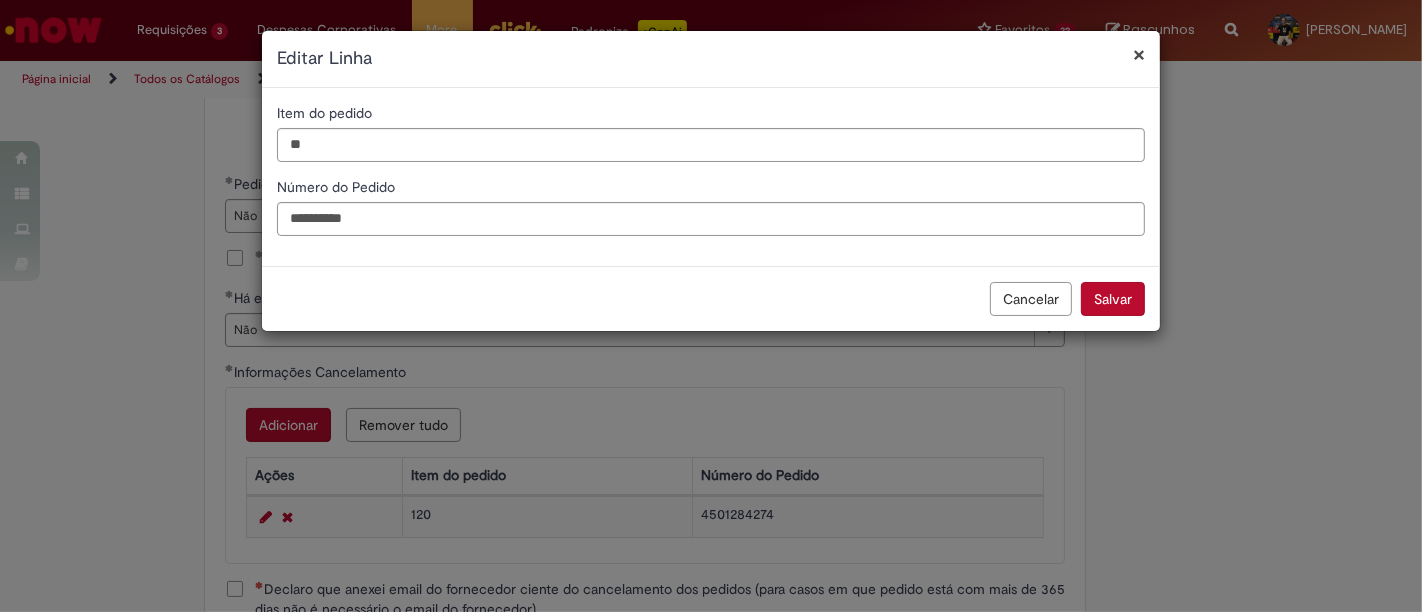 click on "Salvar" at bounding box center [1113, 299] 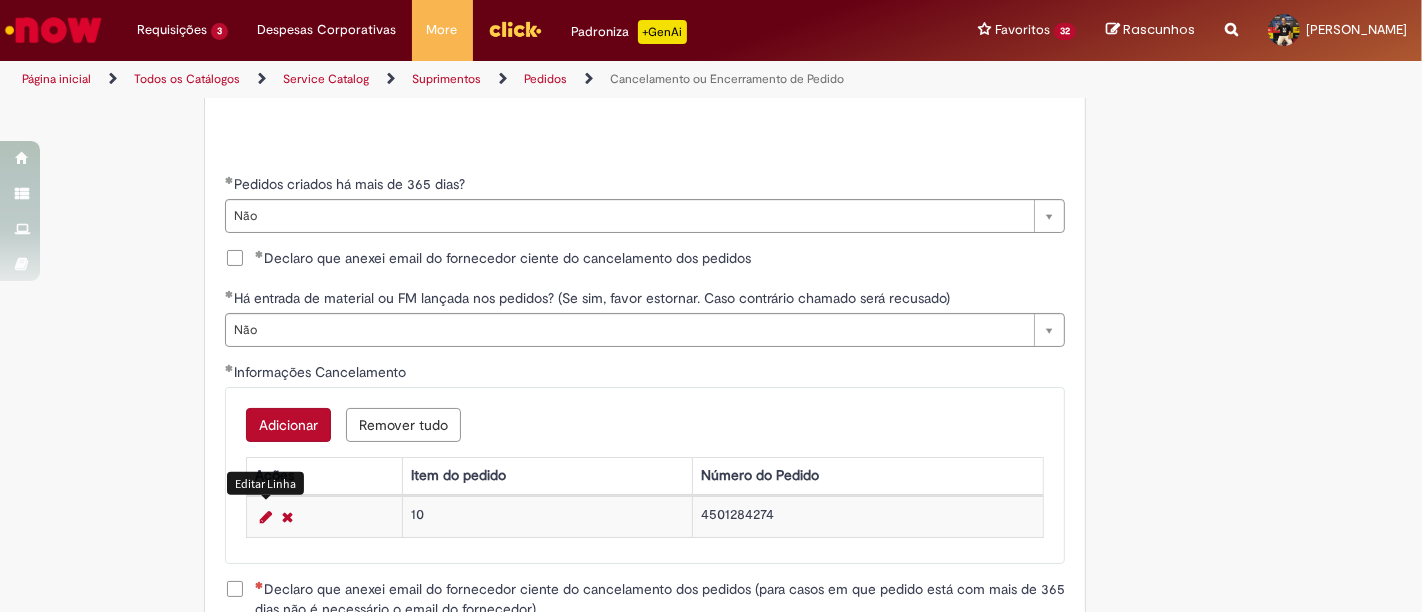 click on "Adicionar" at bounding box center (288, 425) 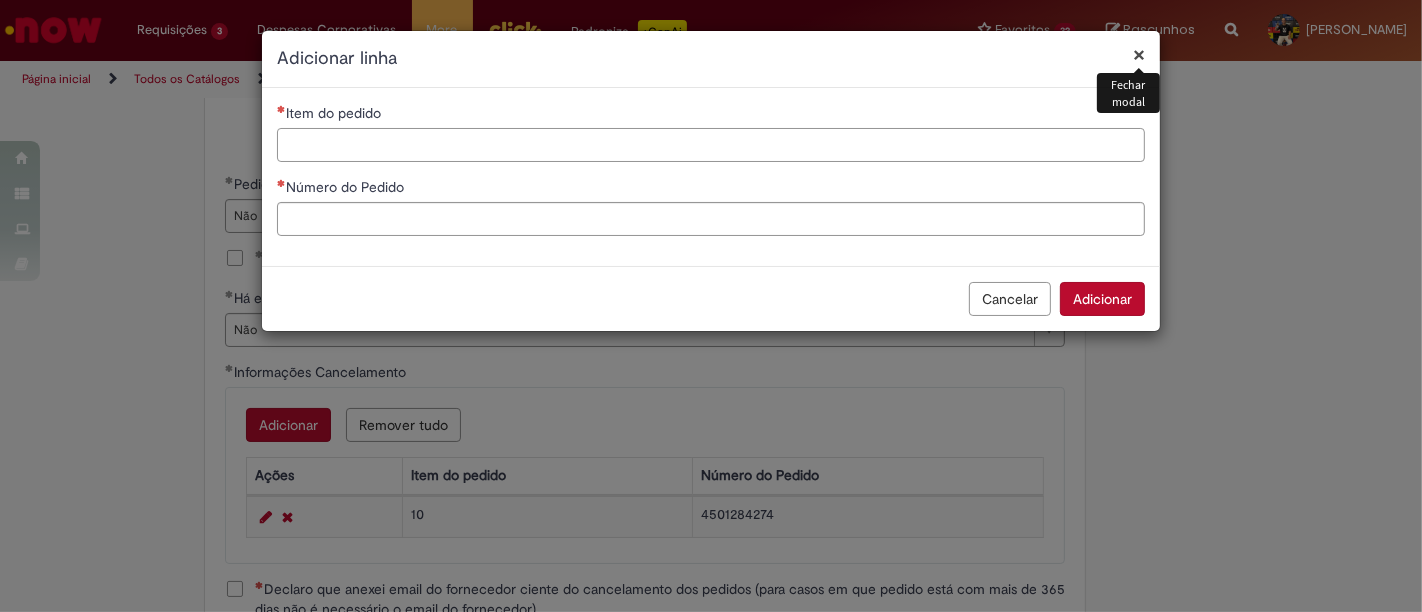 click on "Item do pedido" at bounding box center [711, 145] 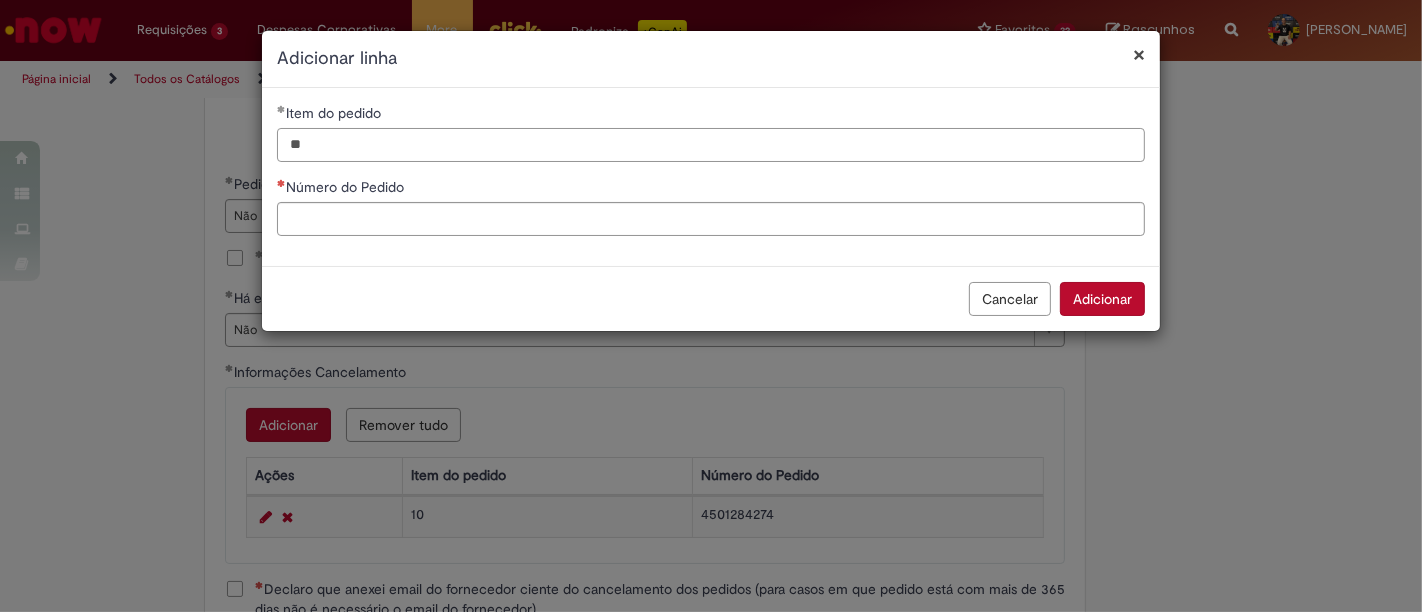 type on "**" 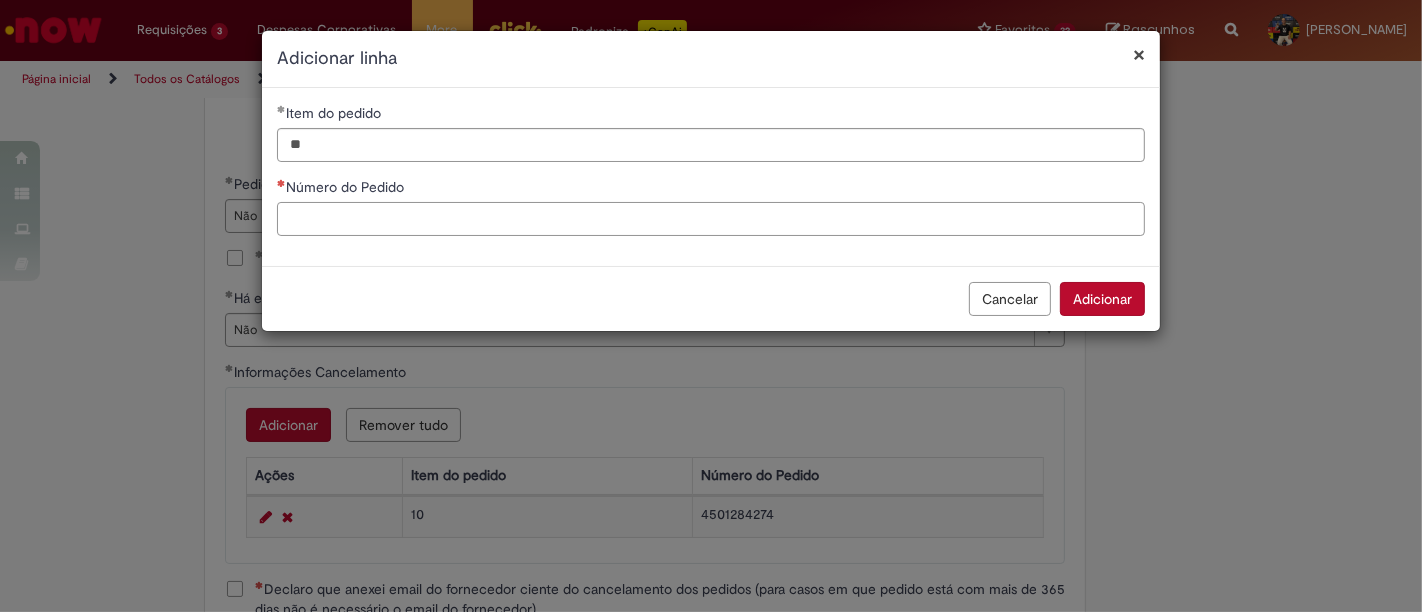 paste on "**********" 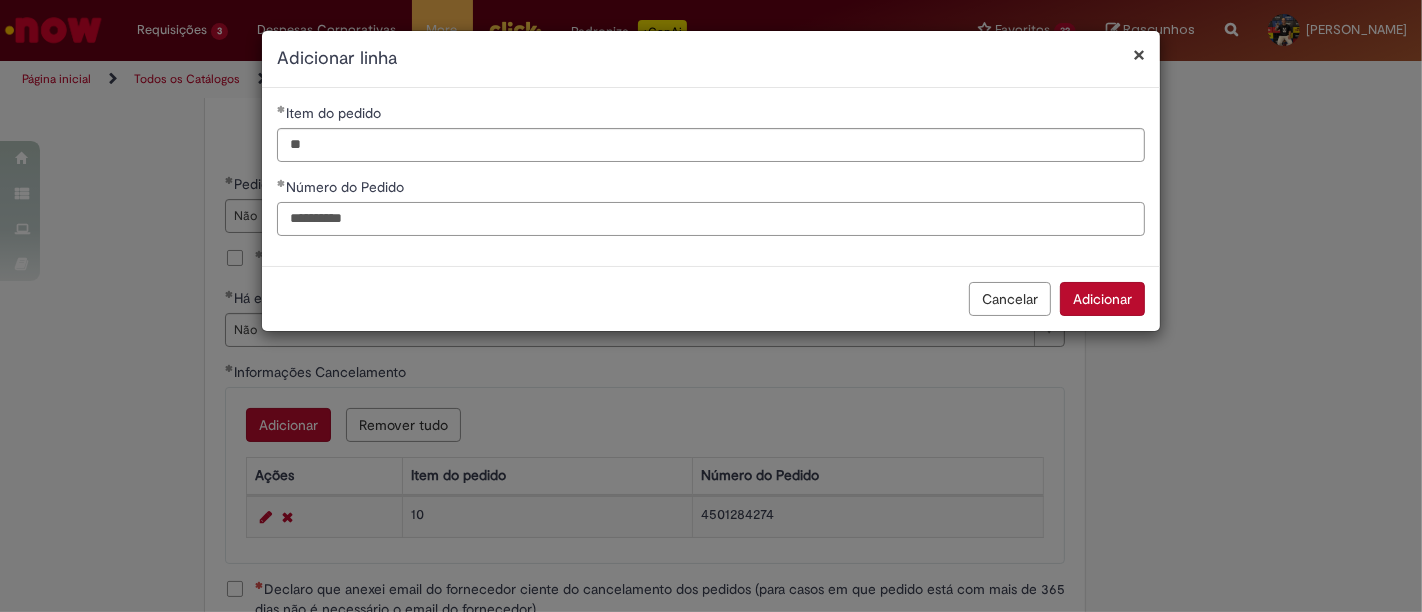 type on "**********" 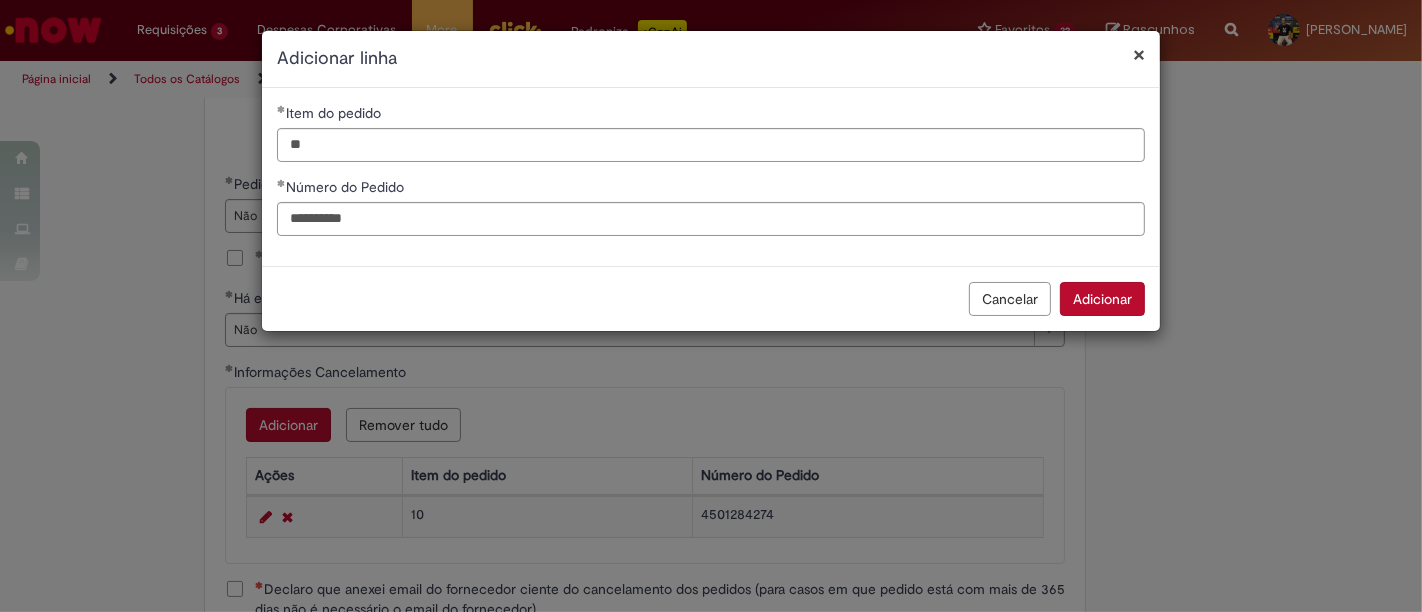 type 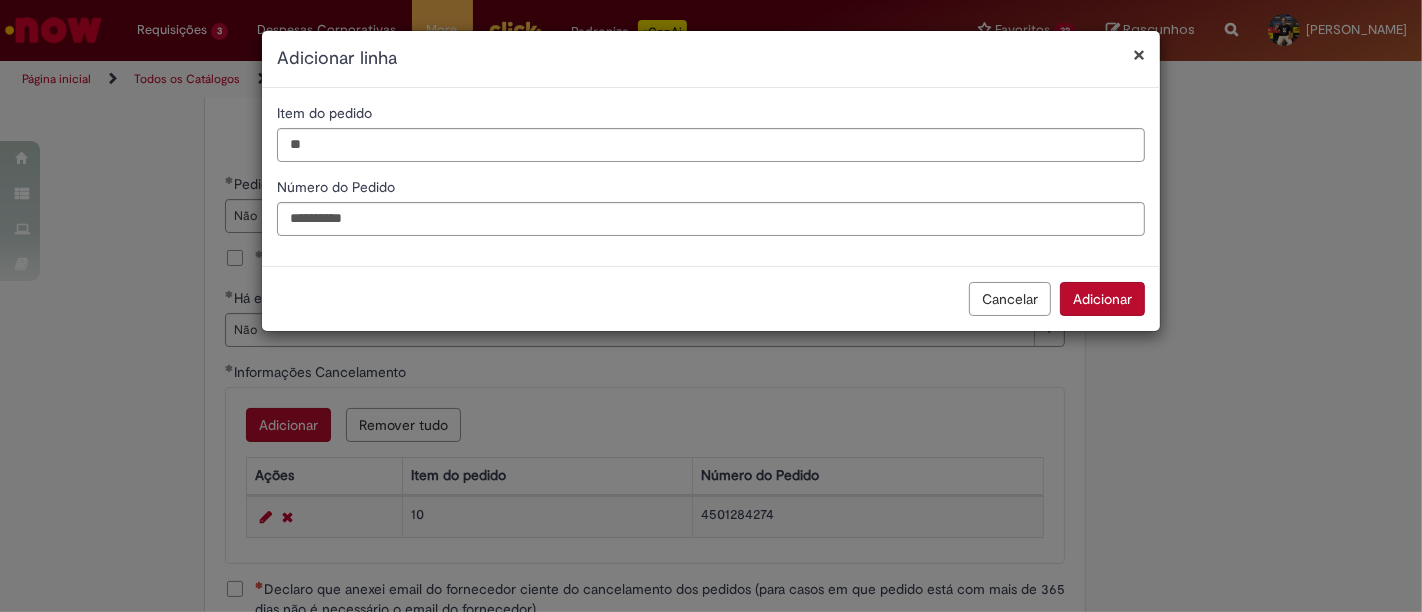 type 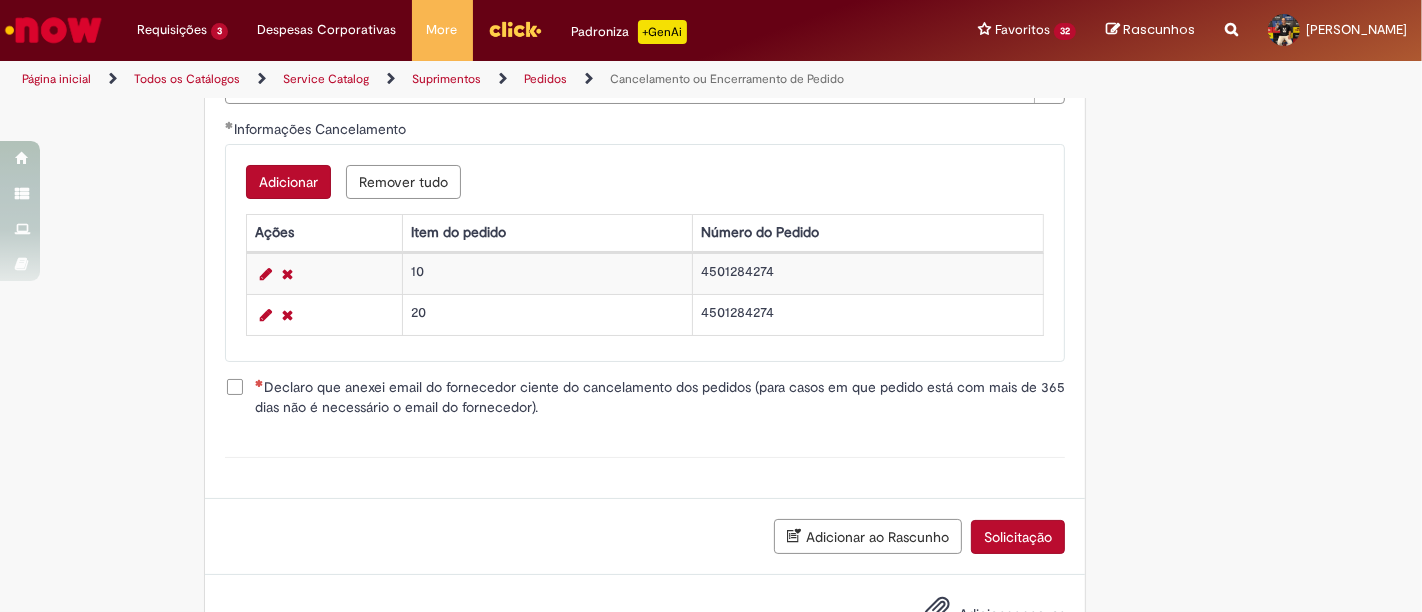 scroll, scrollTop: 1082, scrollLeft: 0, axis: vertical 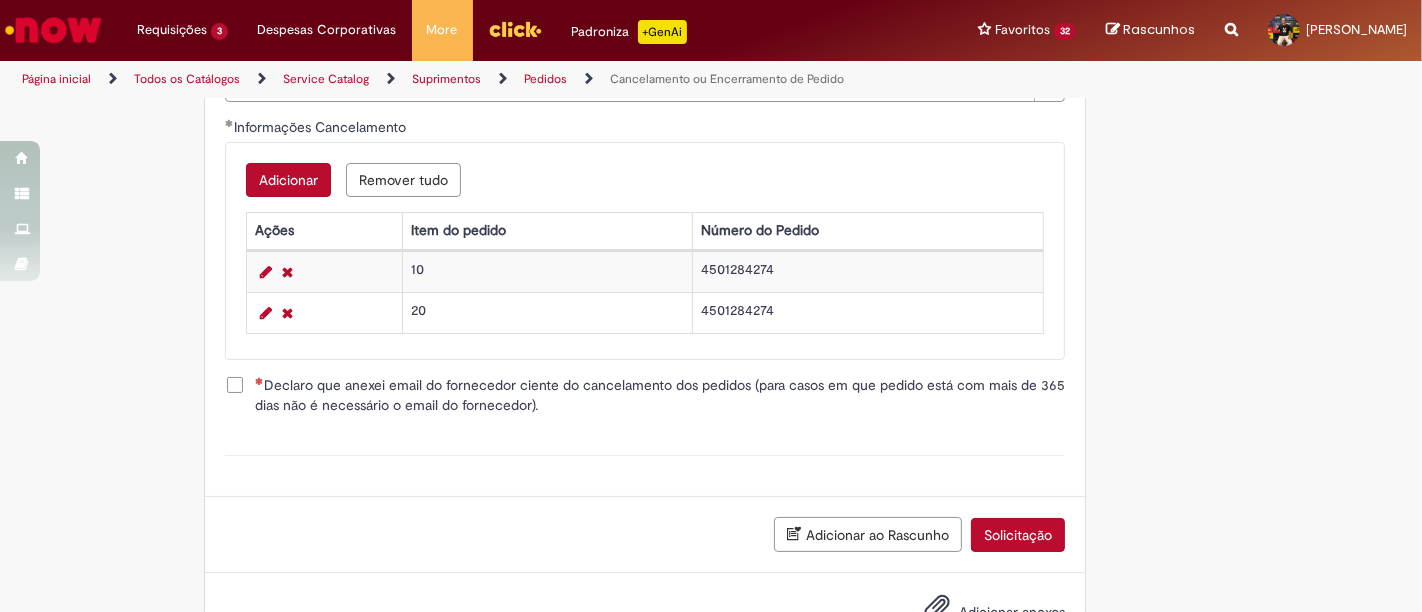 click on "Declaro que anexei email do fornecedor ciente do cancelamento dos pedidos (para casos em que pedido está com mais de 365 dias não é necessário o email do fornecedor)." at bounding box center [660, 395] 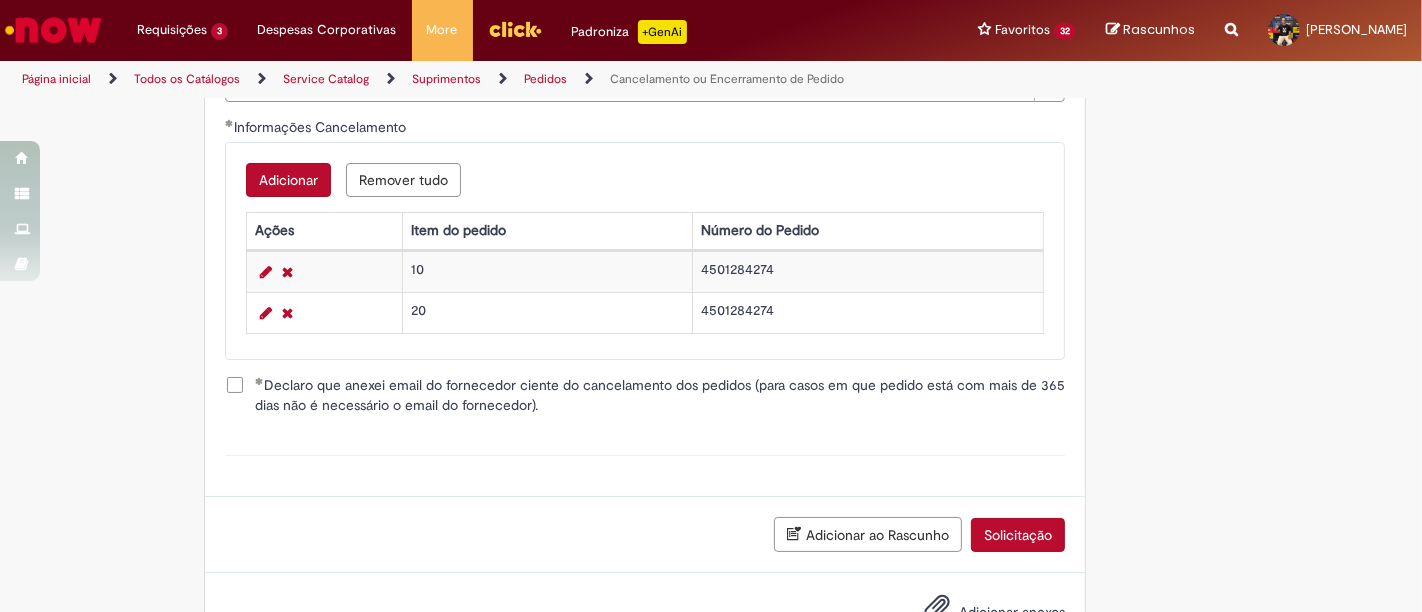 click on "Solicitação" at bounding box center (1018, 535) 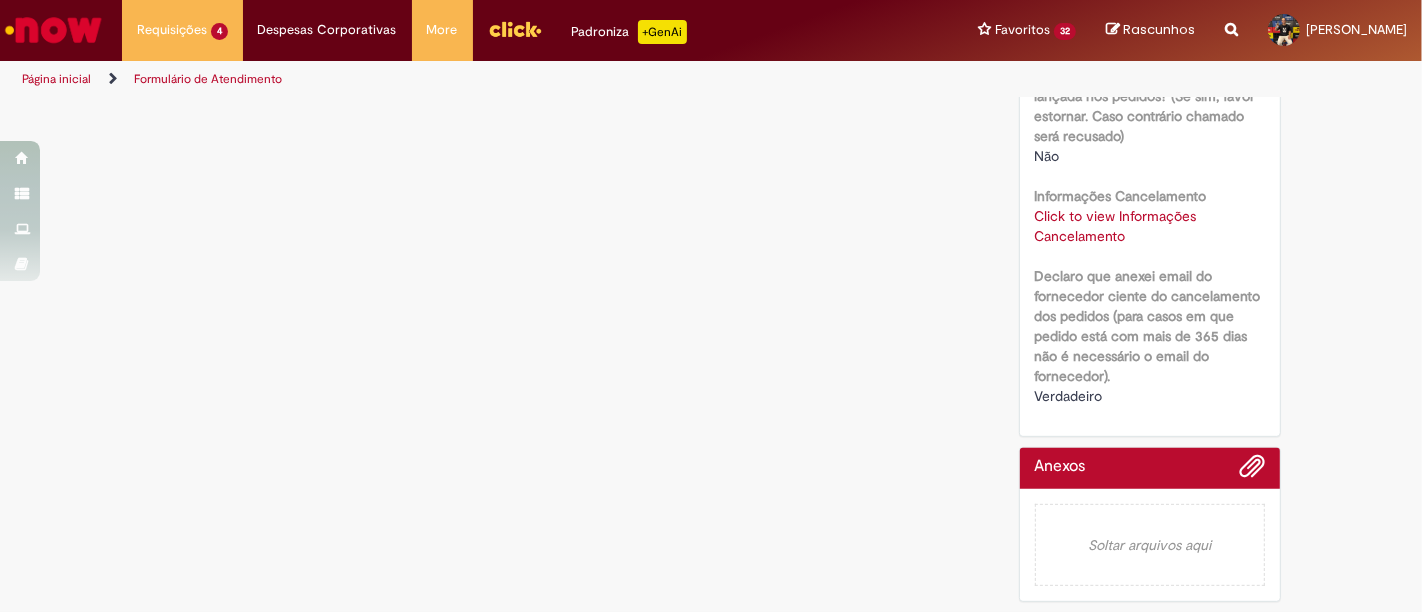 scroll, scrollTop: 0, scrollLeft: 0, axis: both 